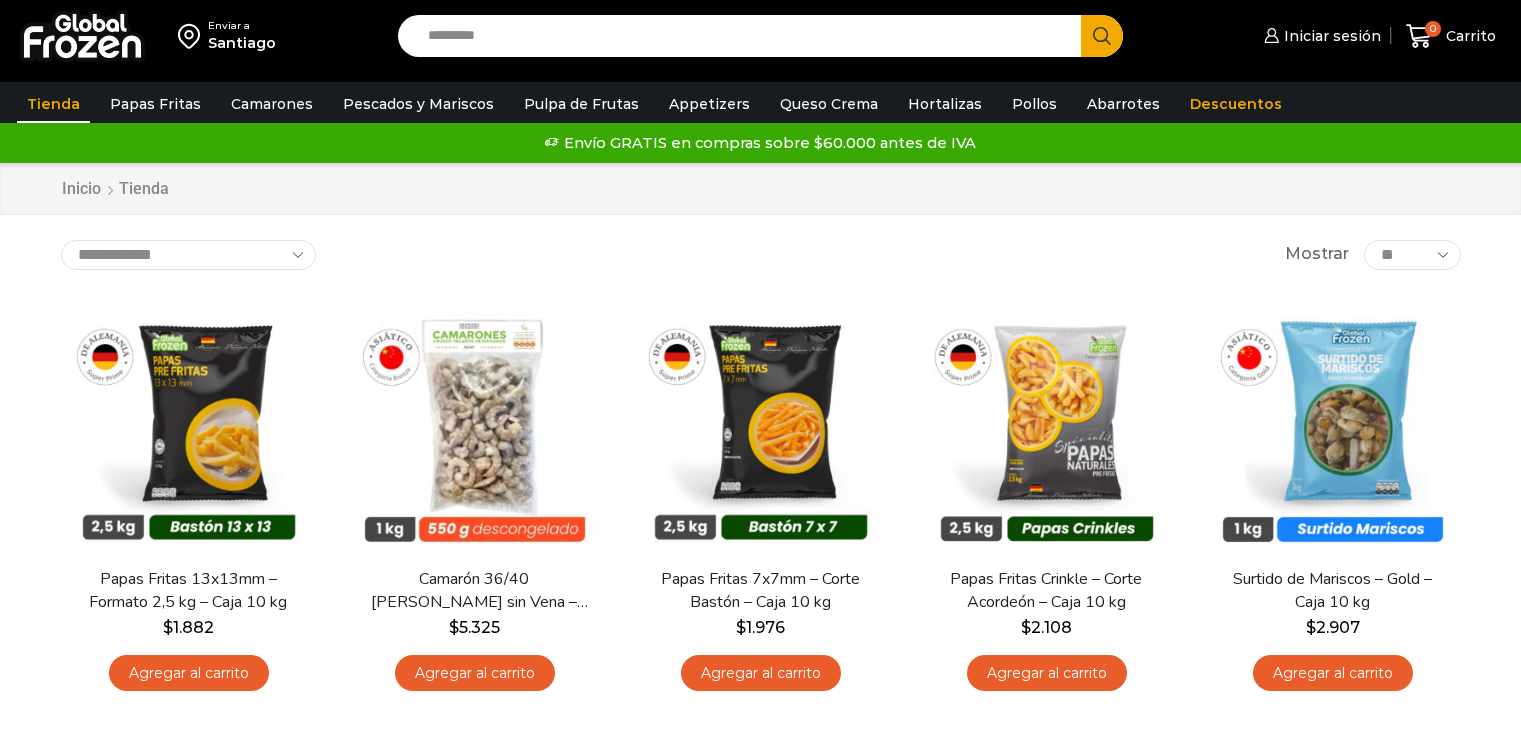 scroll, scrollTop: 0, scrollLeft: 0, axis: both 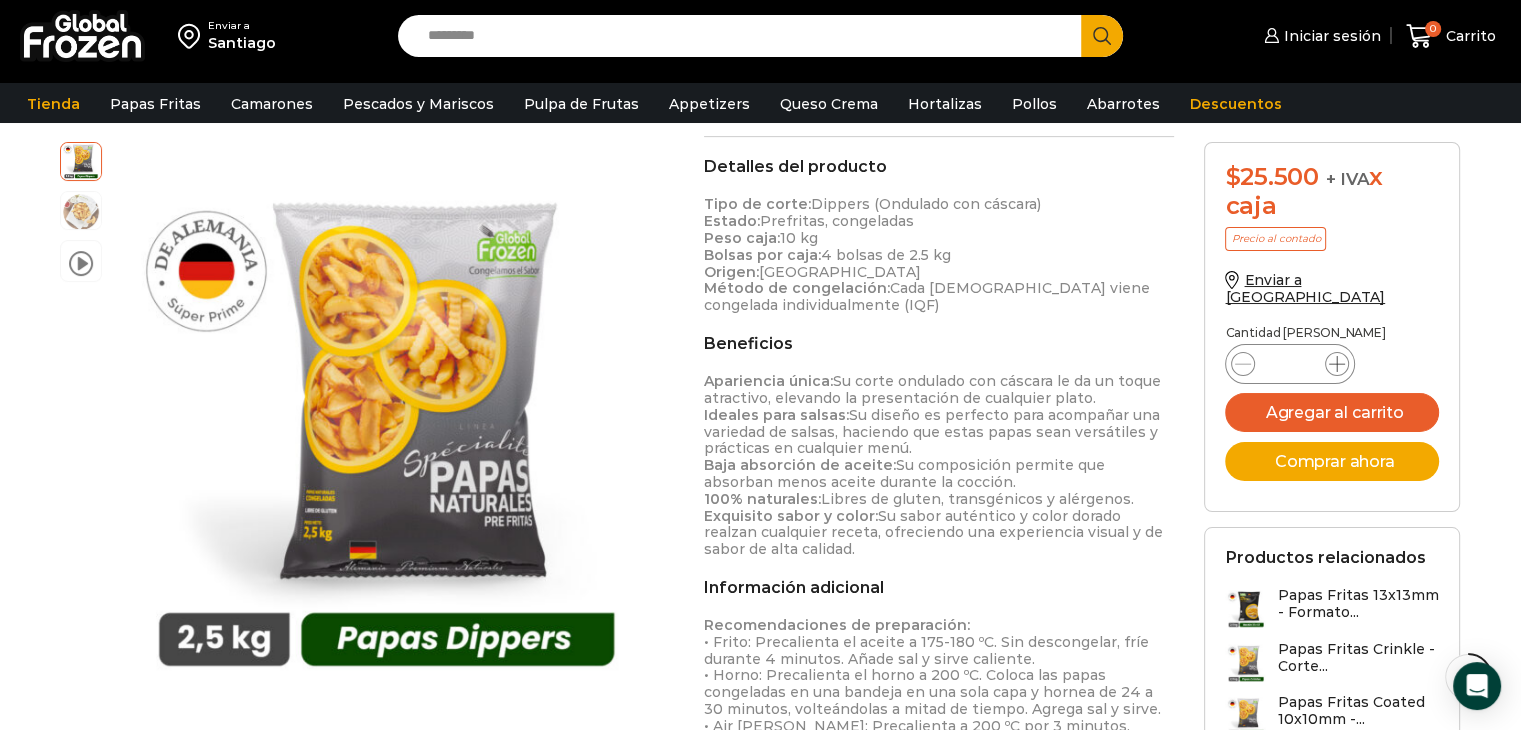 click 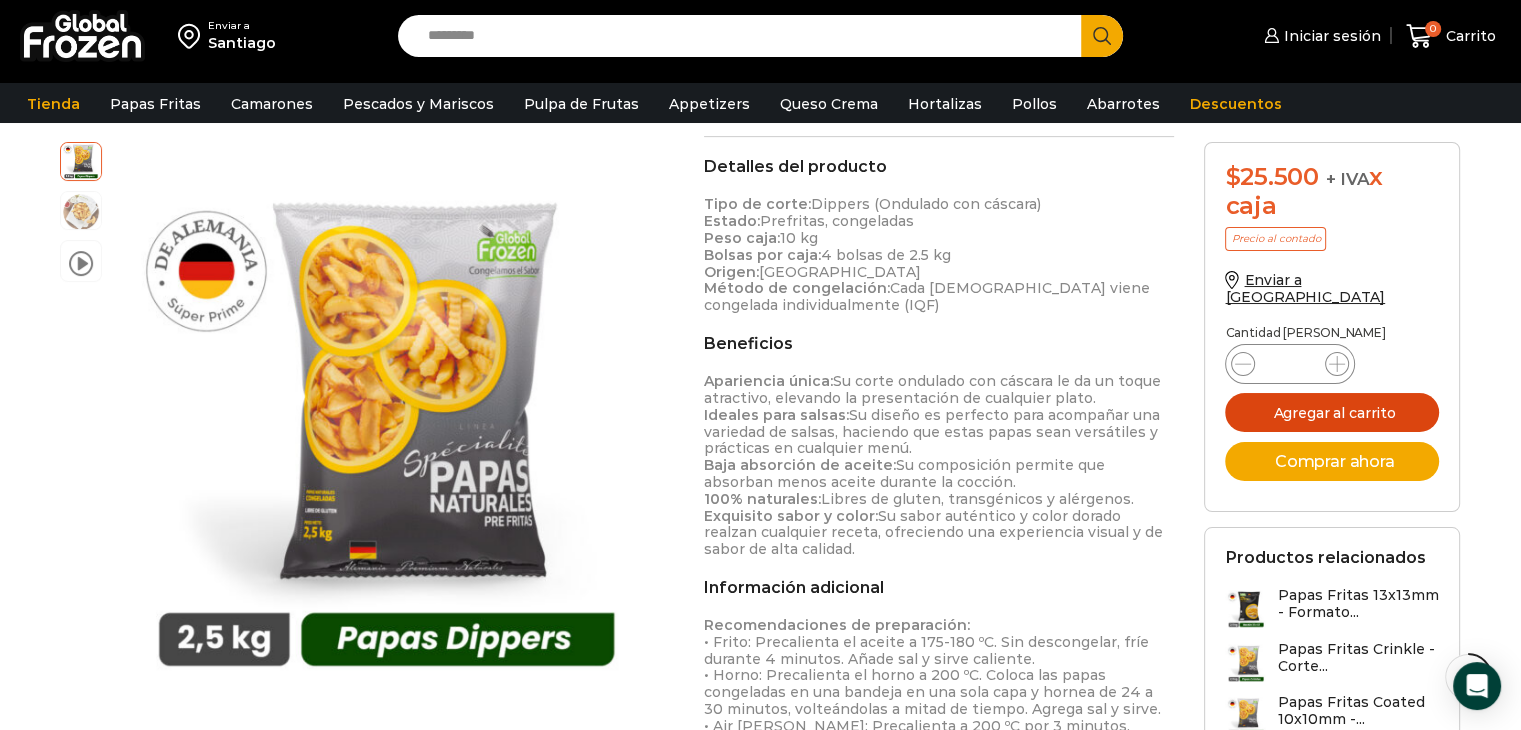 click on "Agregar al carrito" at bounding box center [1332, 412] 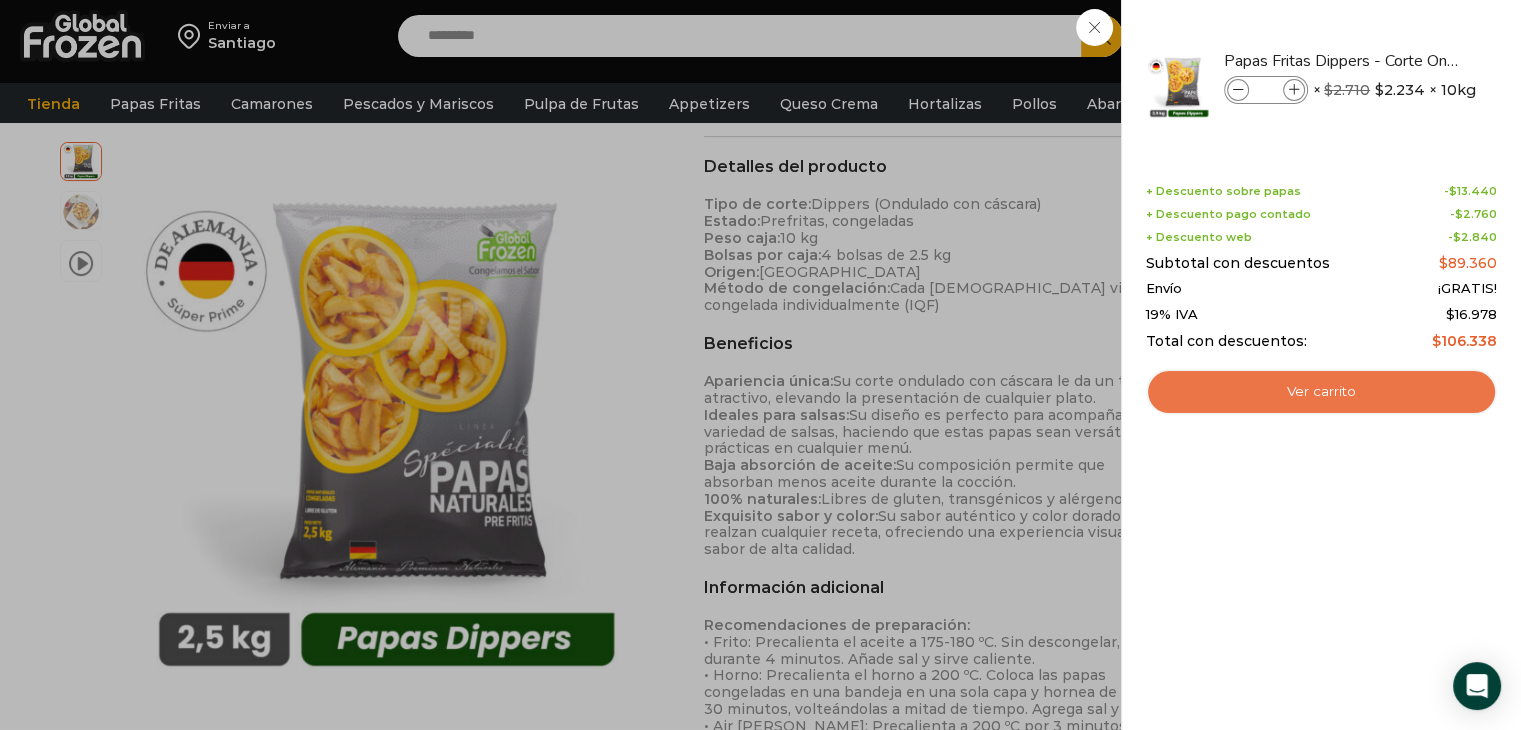click on "Ver carrito" at bounding box center [1321, 392] 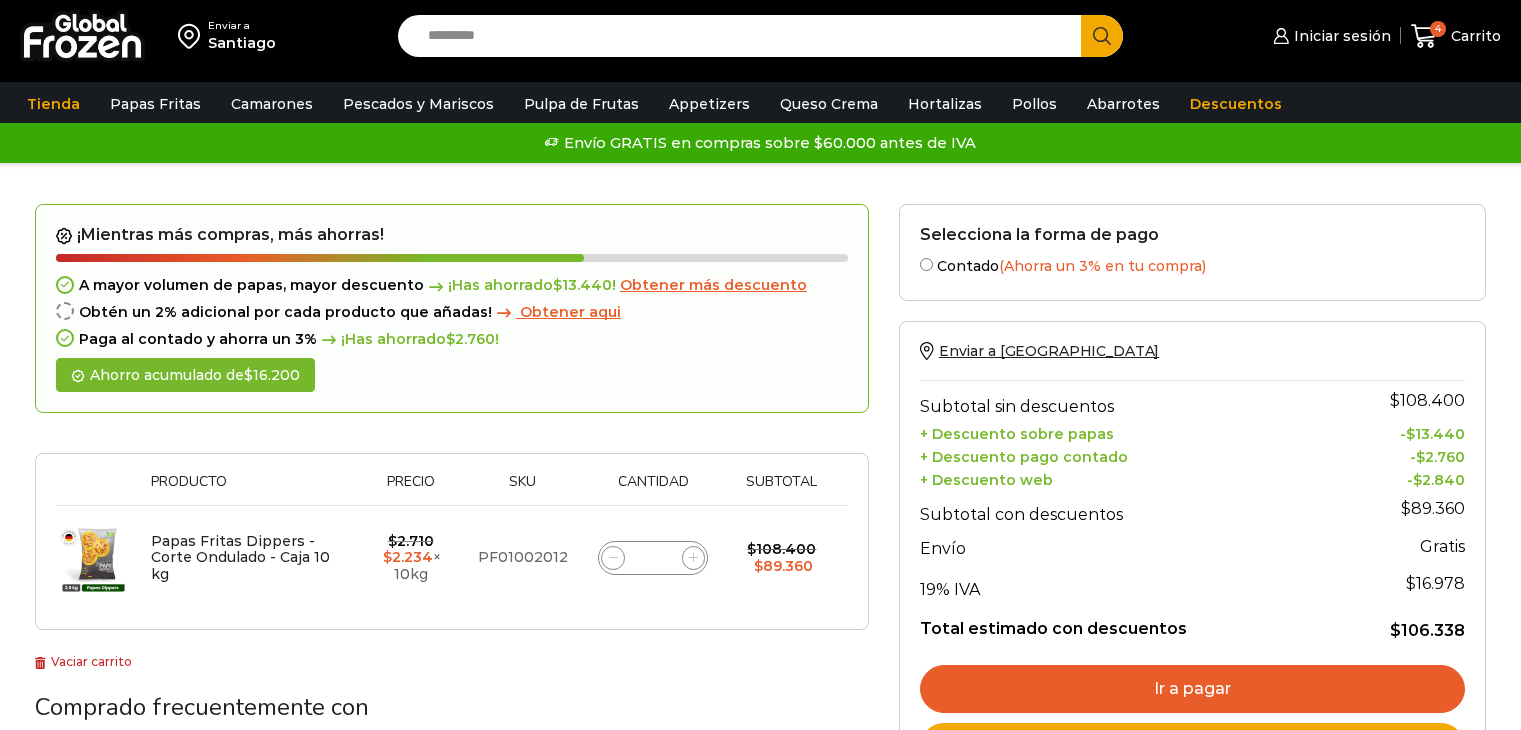 scroll, scrollTop: 0, scrollLeft: 0, axis: both 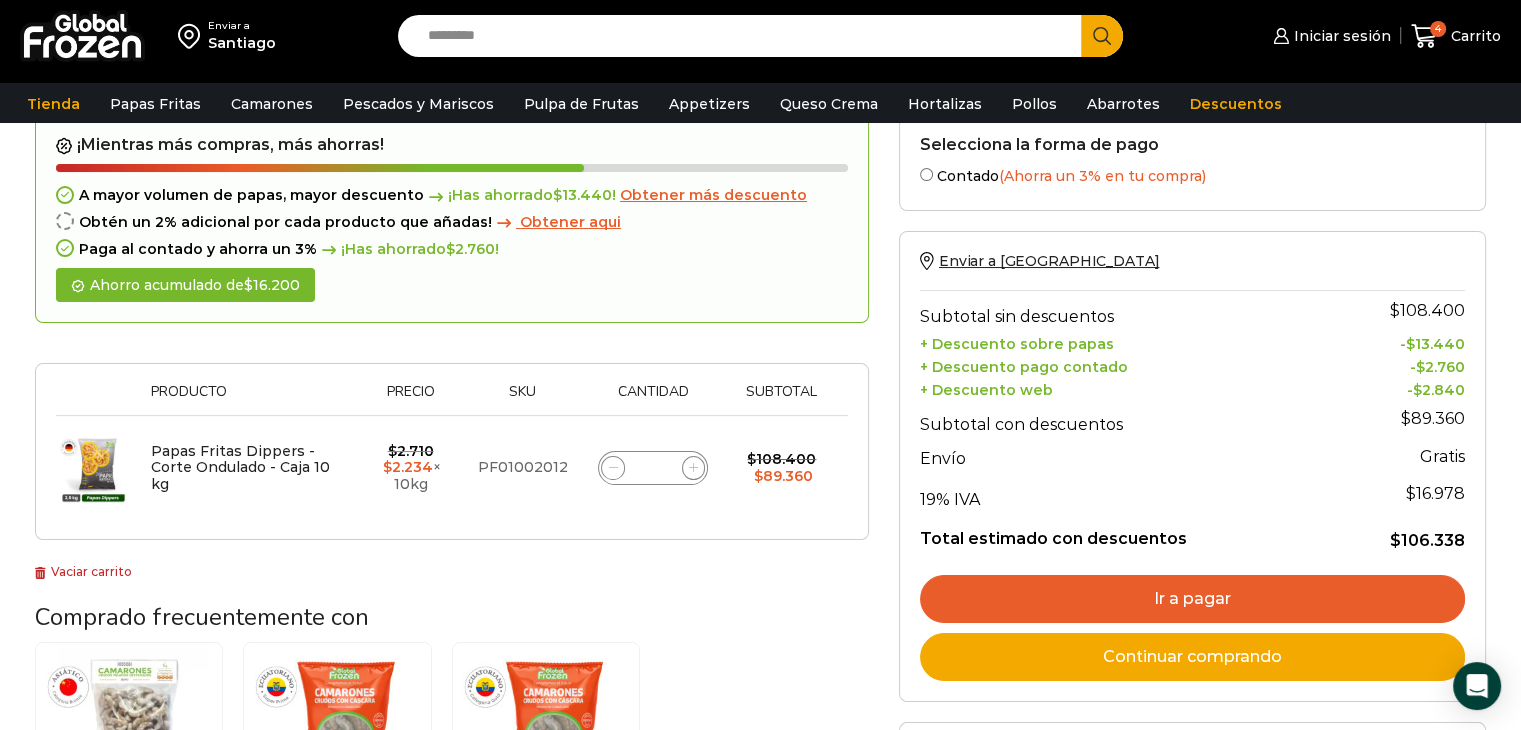 click on "Ir a pagar" at bounding box center [1192, 599] 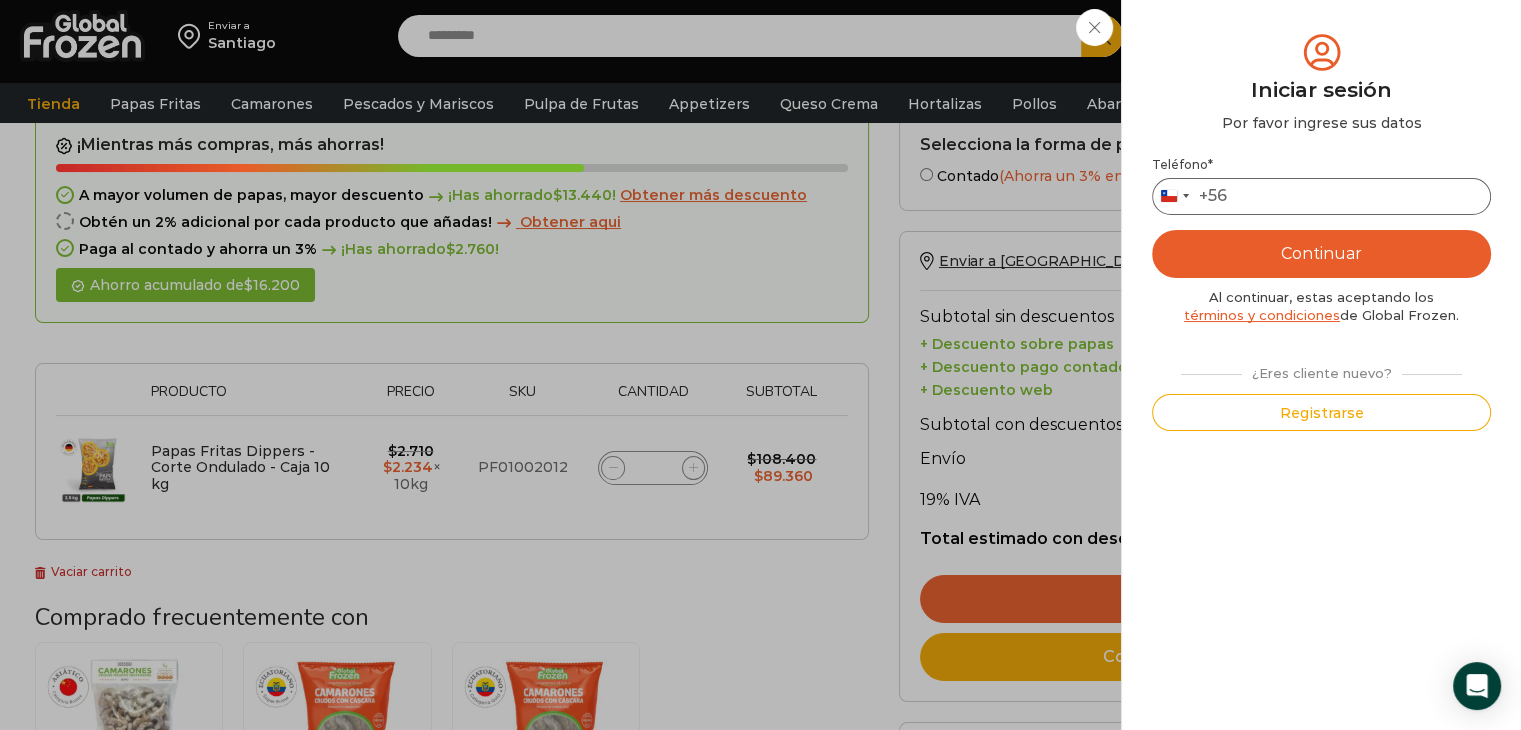 click on "Teléfono
*" at bounding box center (1321, 196) 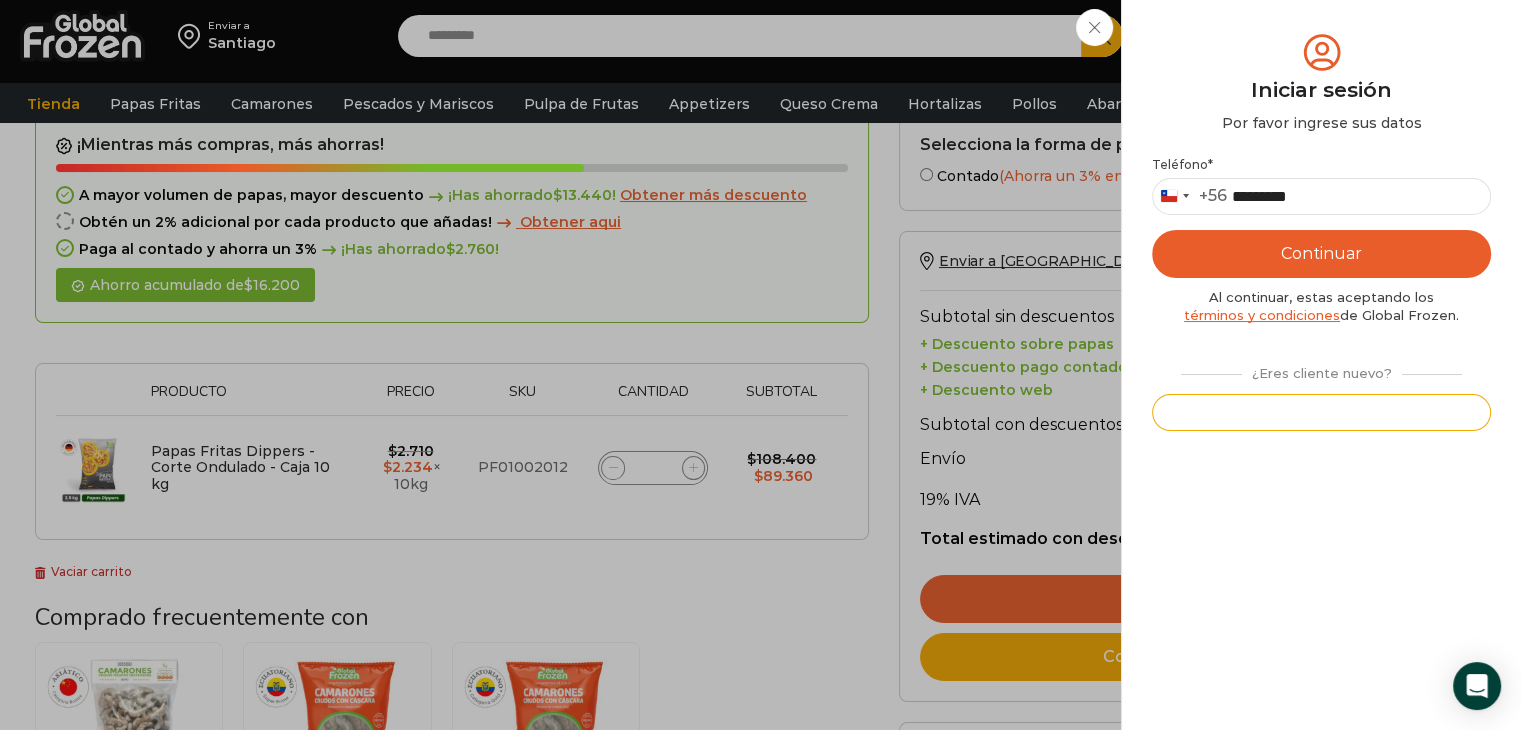 click on "Registrarse" at bounding box center [1321, 412] 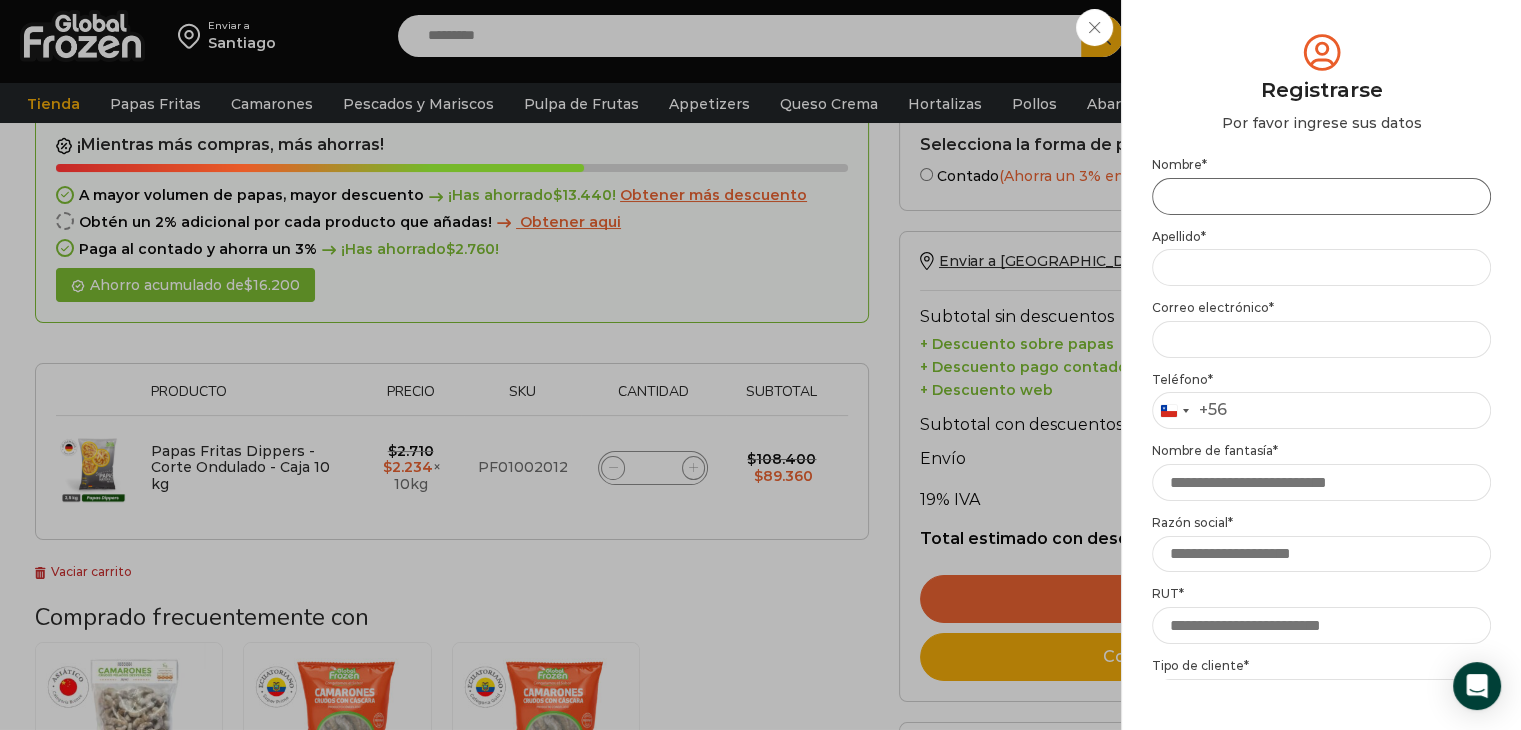 click on "Nombre  *" at bounding box center (1321, 196) 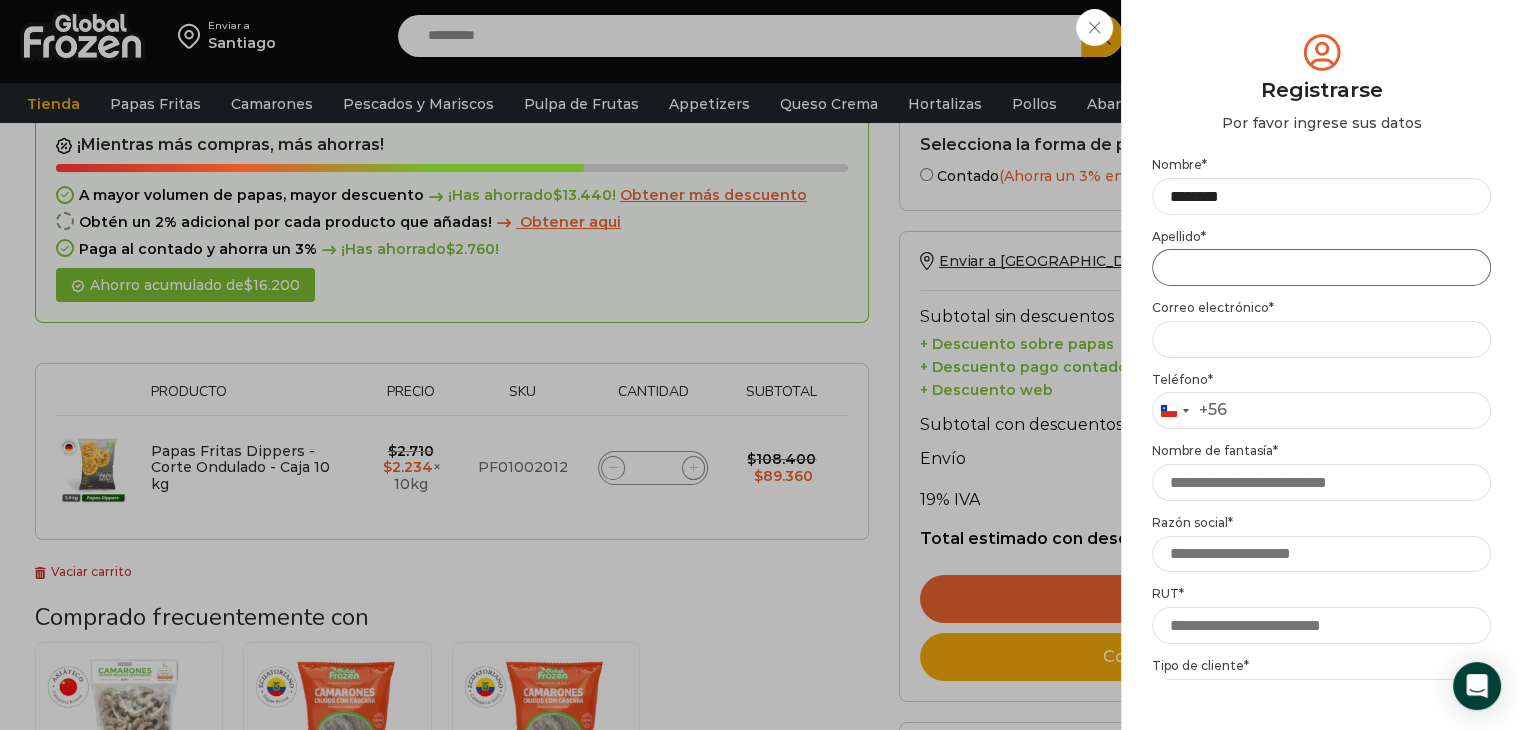 type on "******" 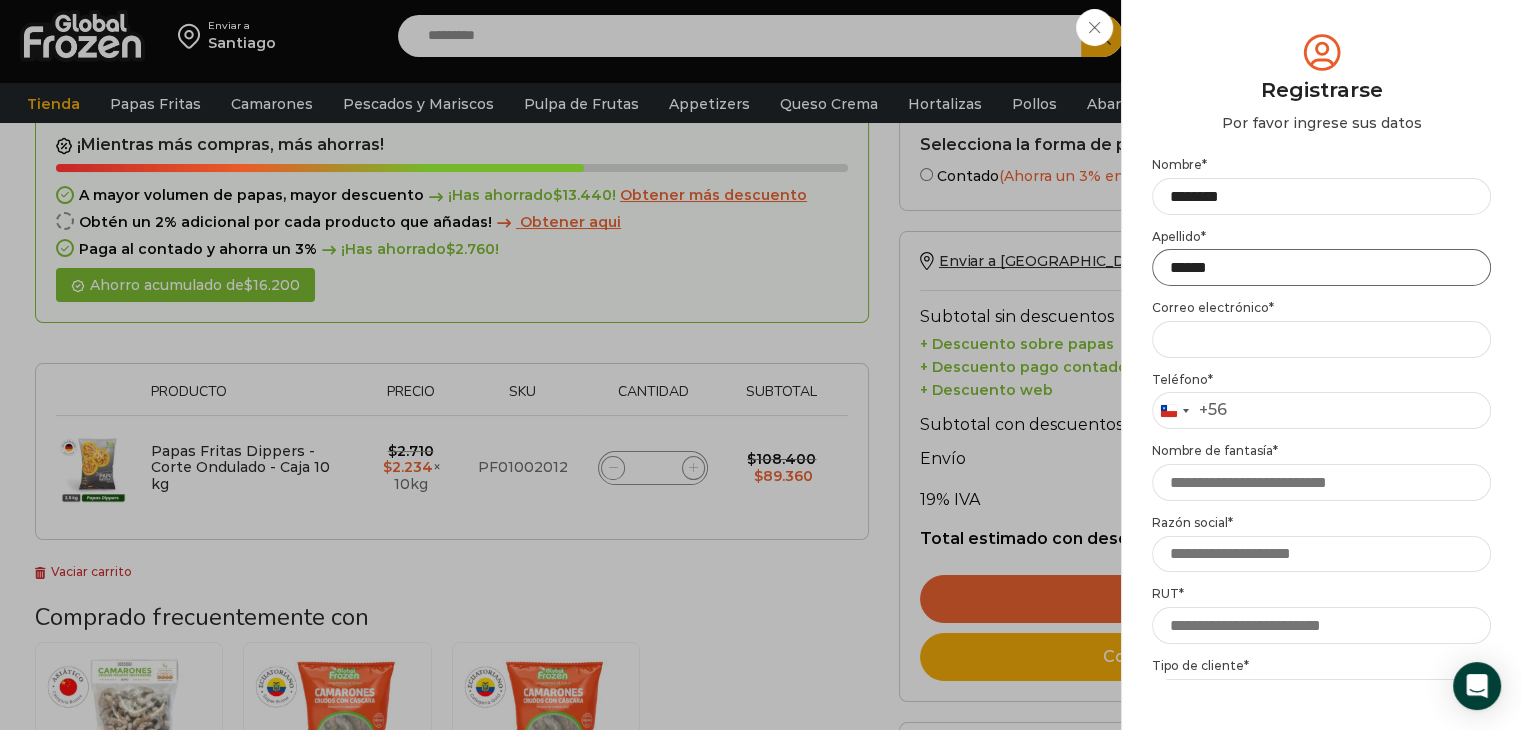 type on "**********" 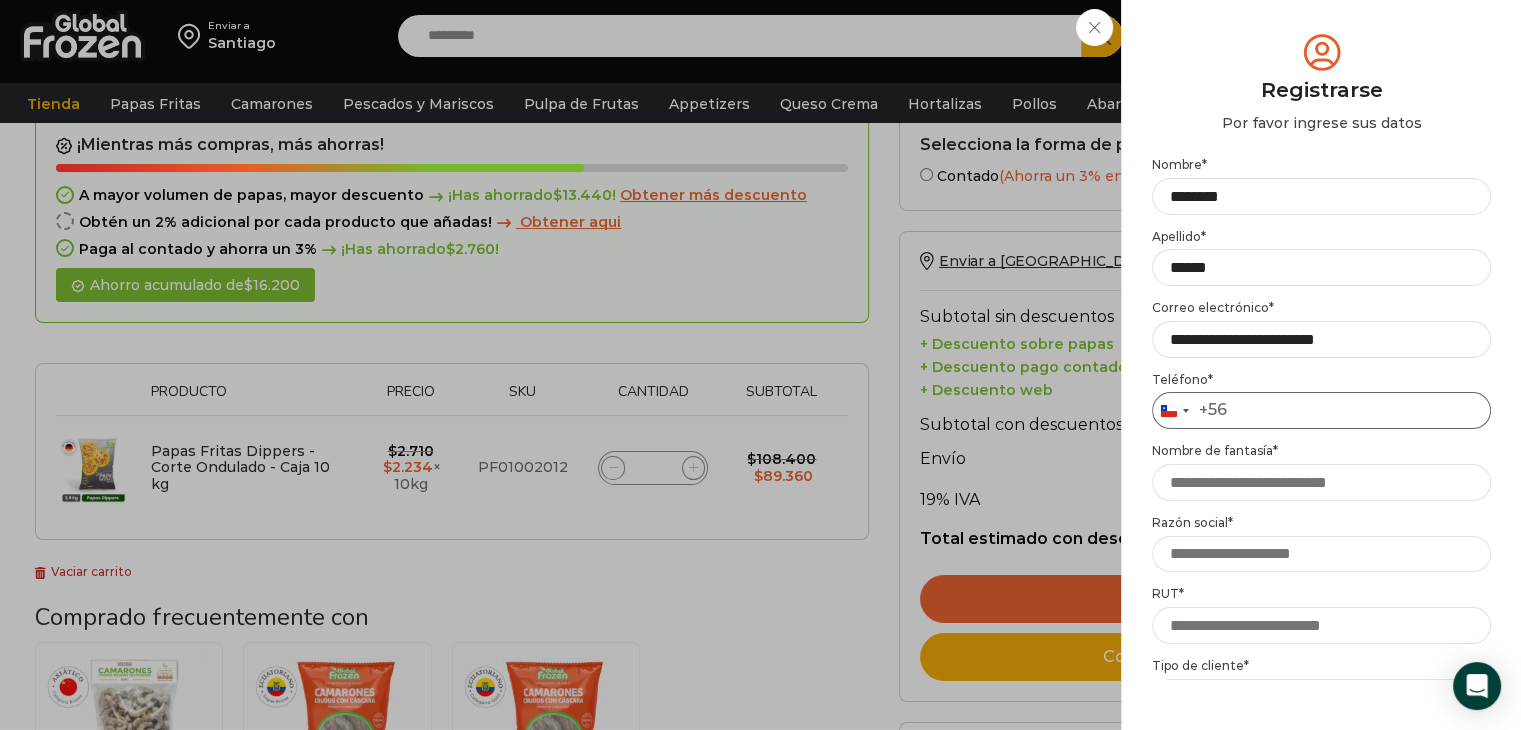 type on "*********" 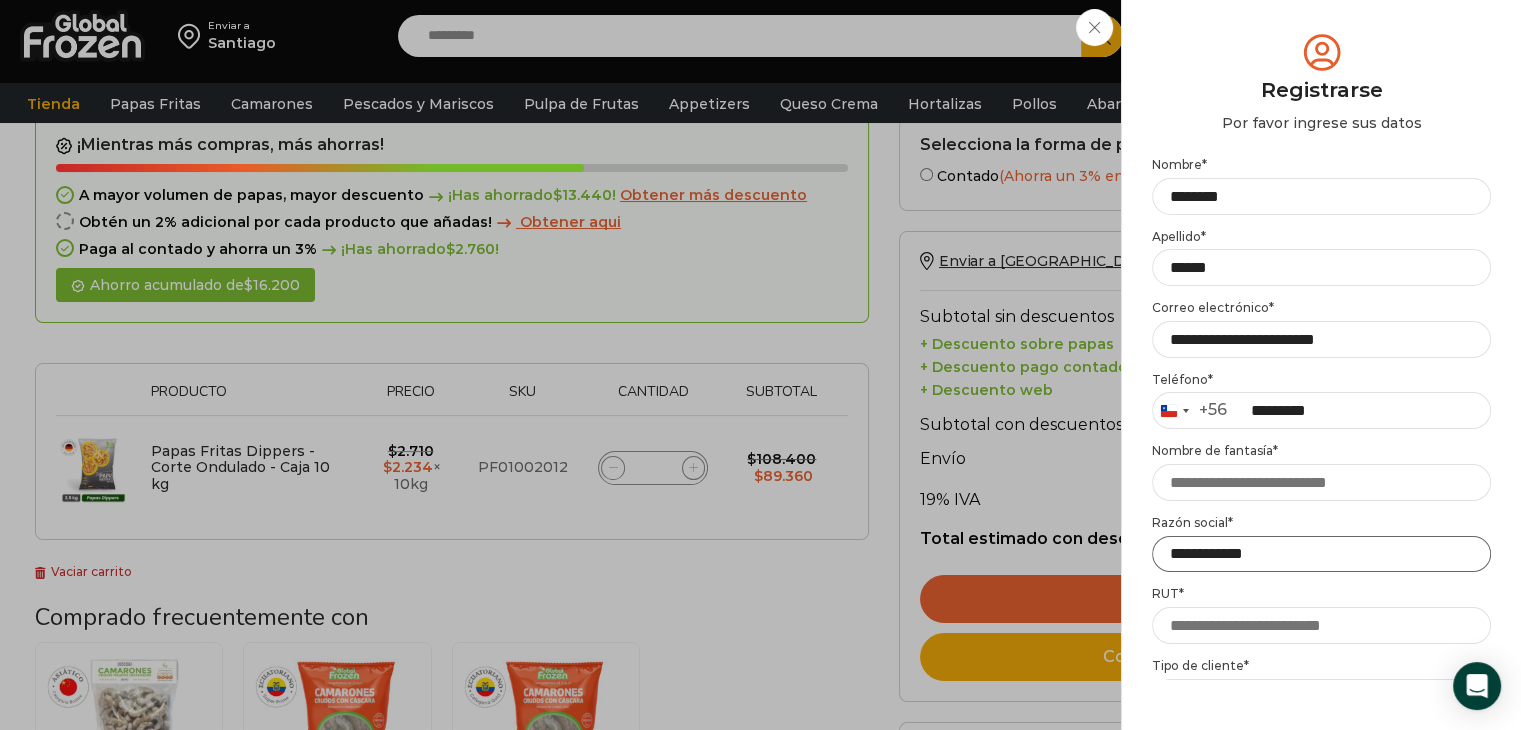 drag, startPoint x: 1275, startPoint y: 544, endPoint x: 1145, endPoint y: 562, distance: 131.24023 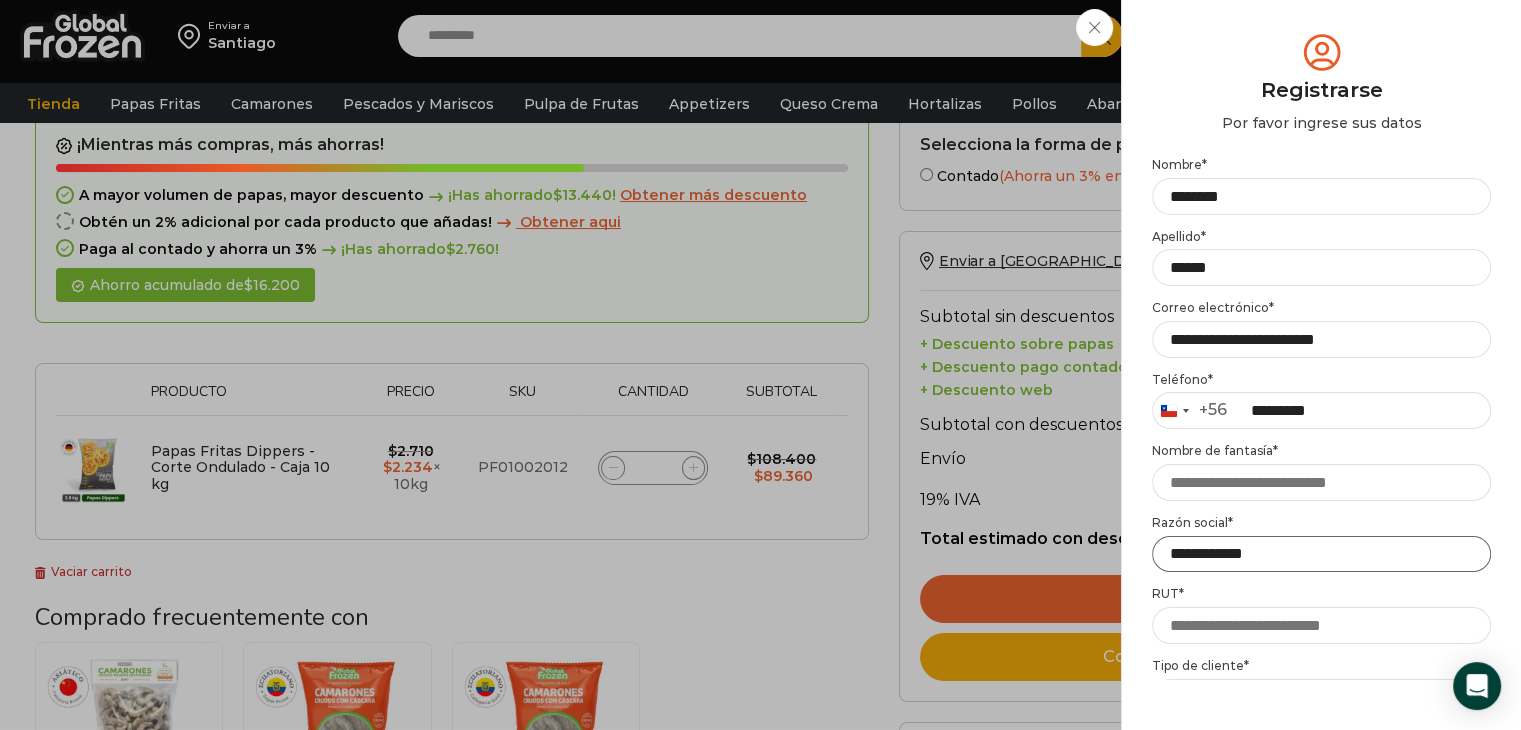 click on "**********" at bounding box center [1321, 554] 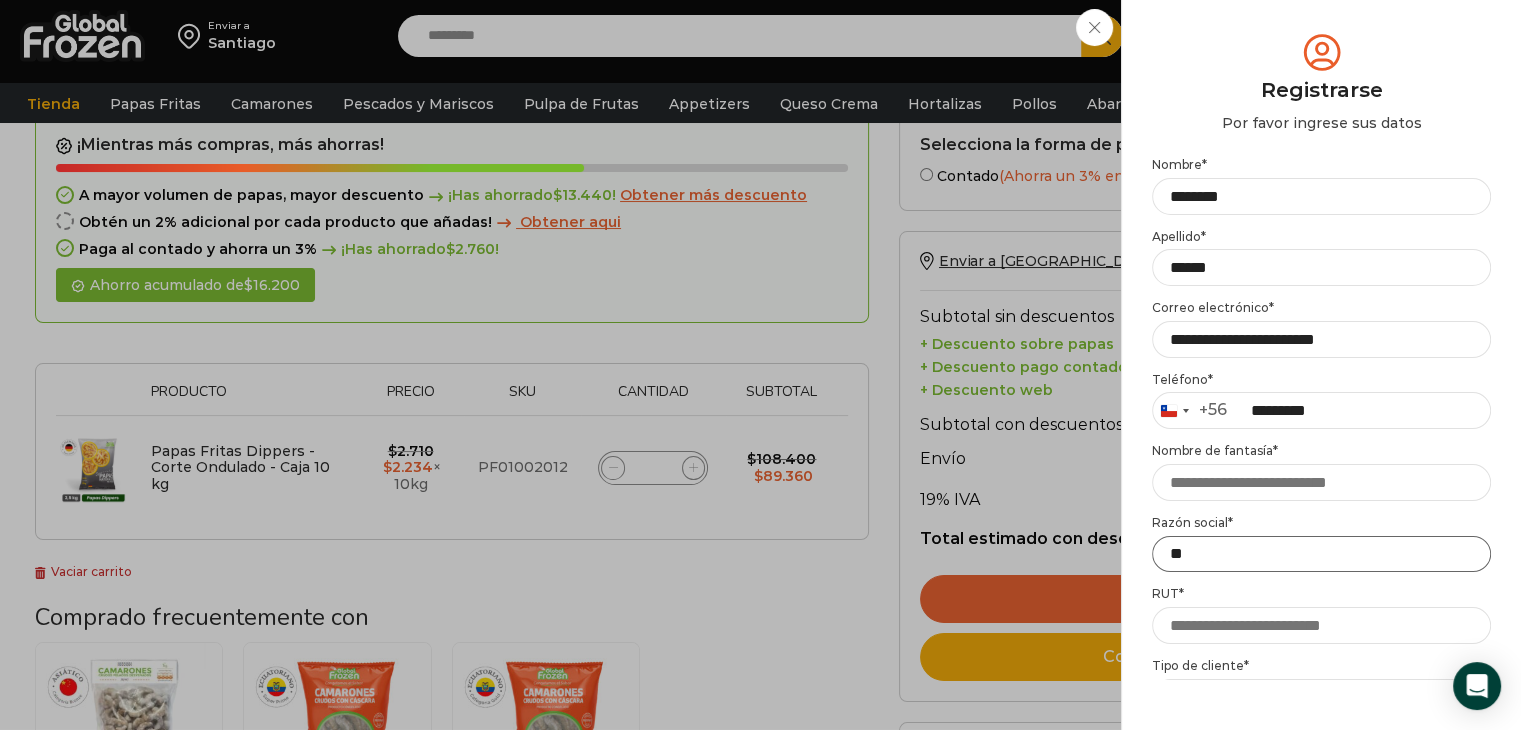 type on "*" 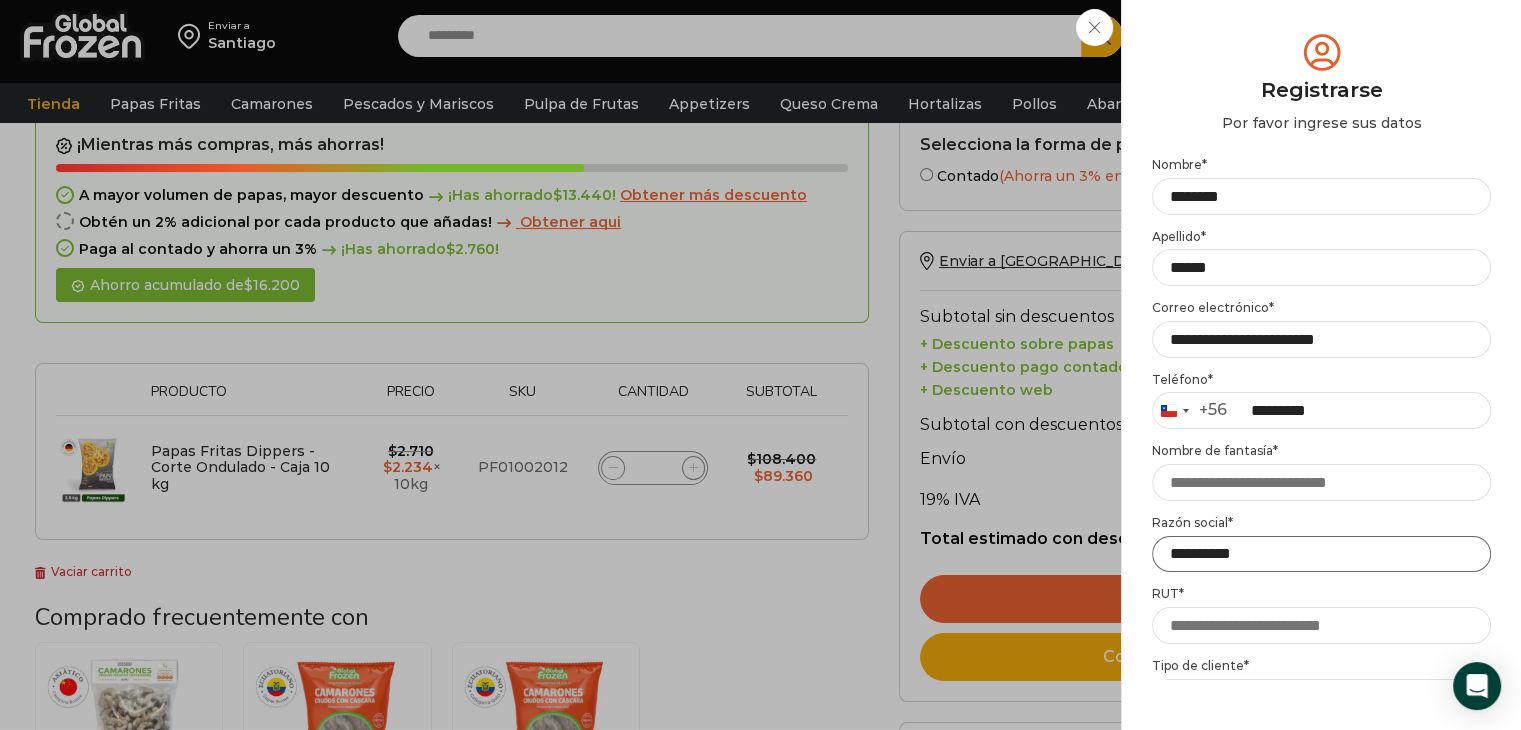 type on "**********" 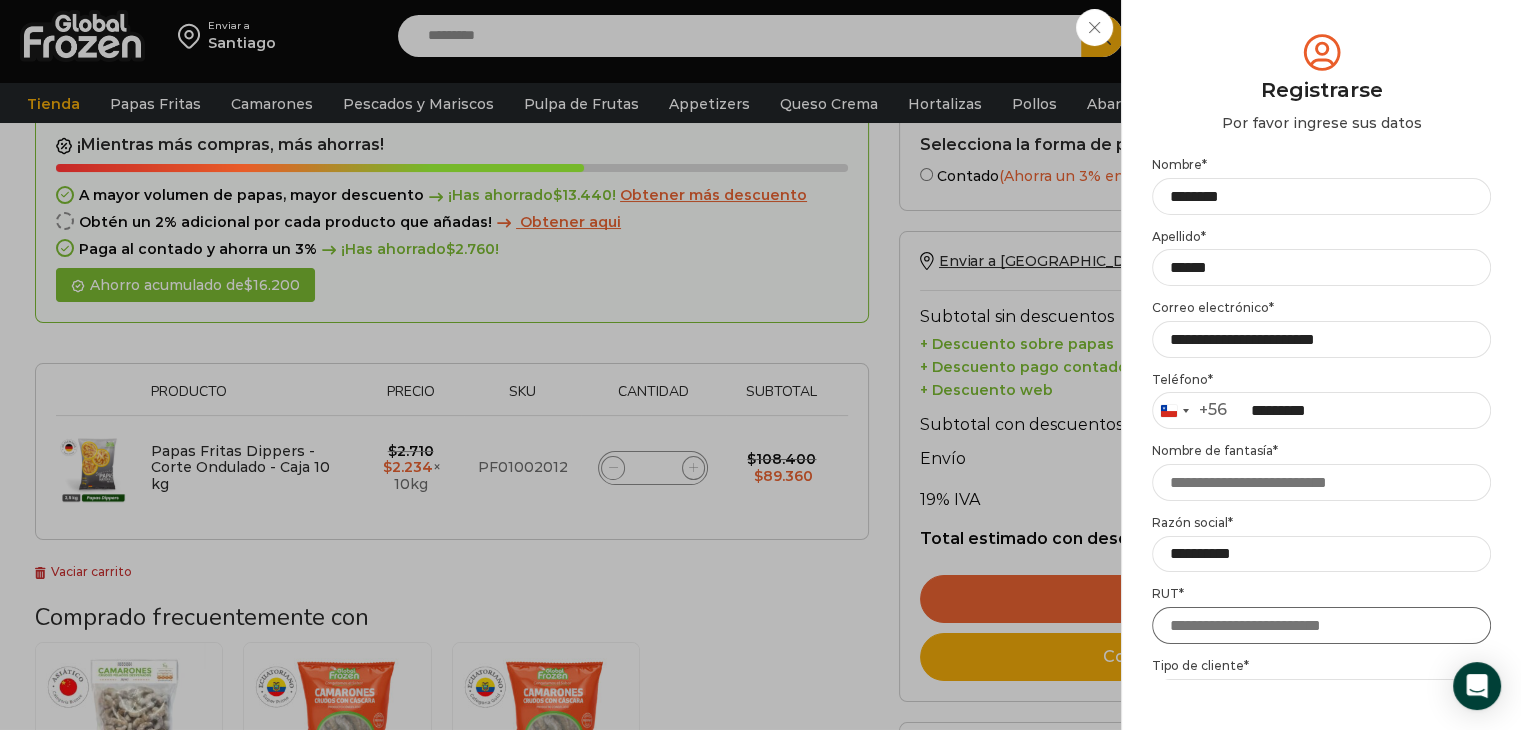 click on "RUT  *" at bounding box center [1321, 625] 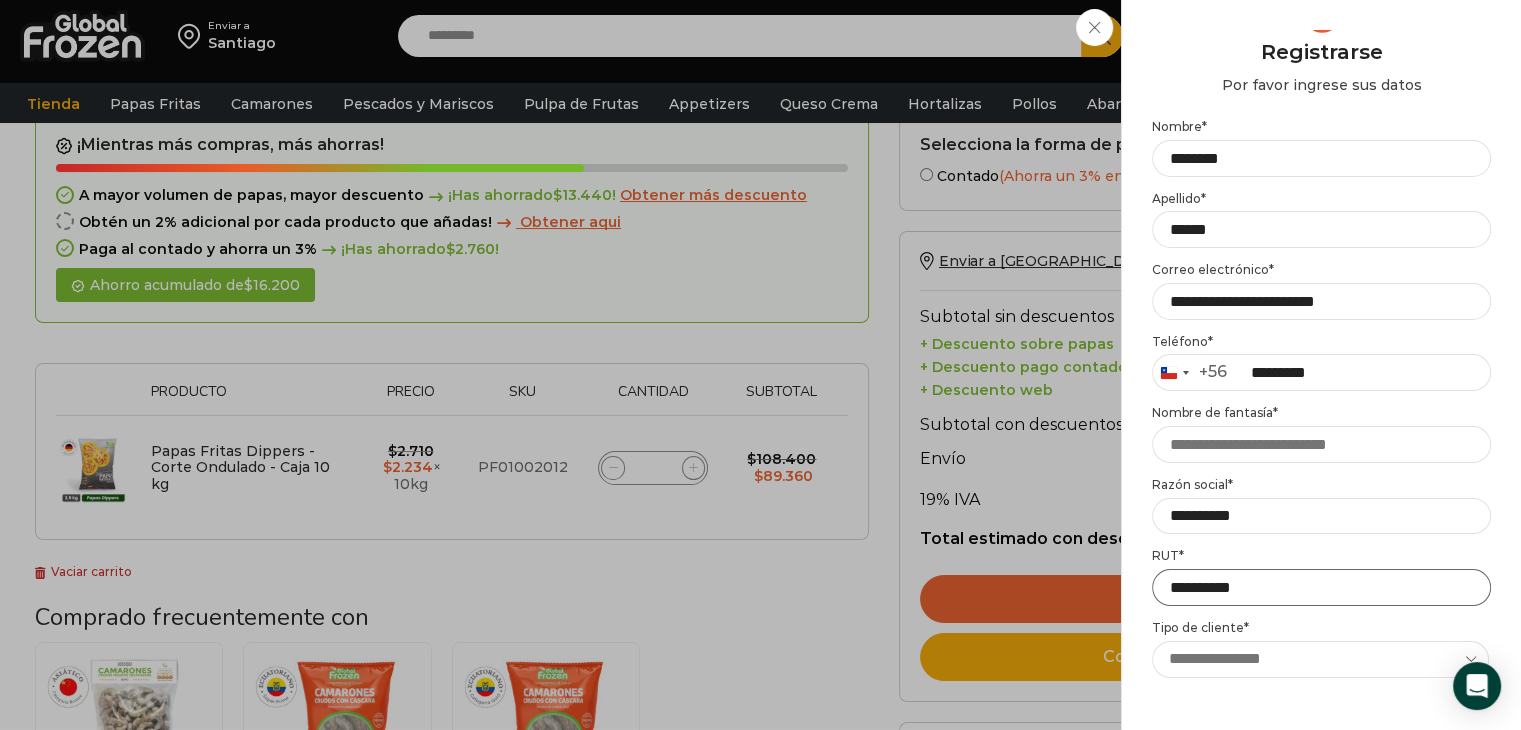 scroll, scrollTop: 100, scrollLeft: 0, axis: vertical 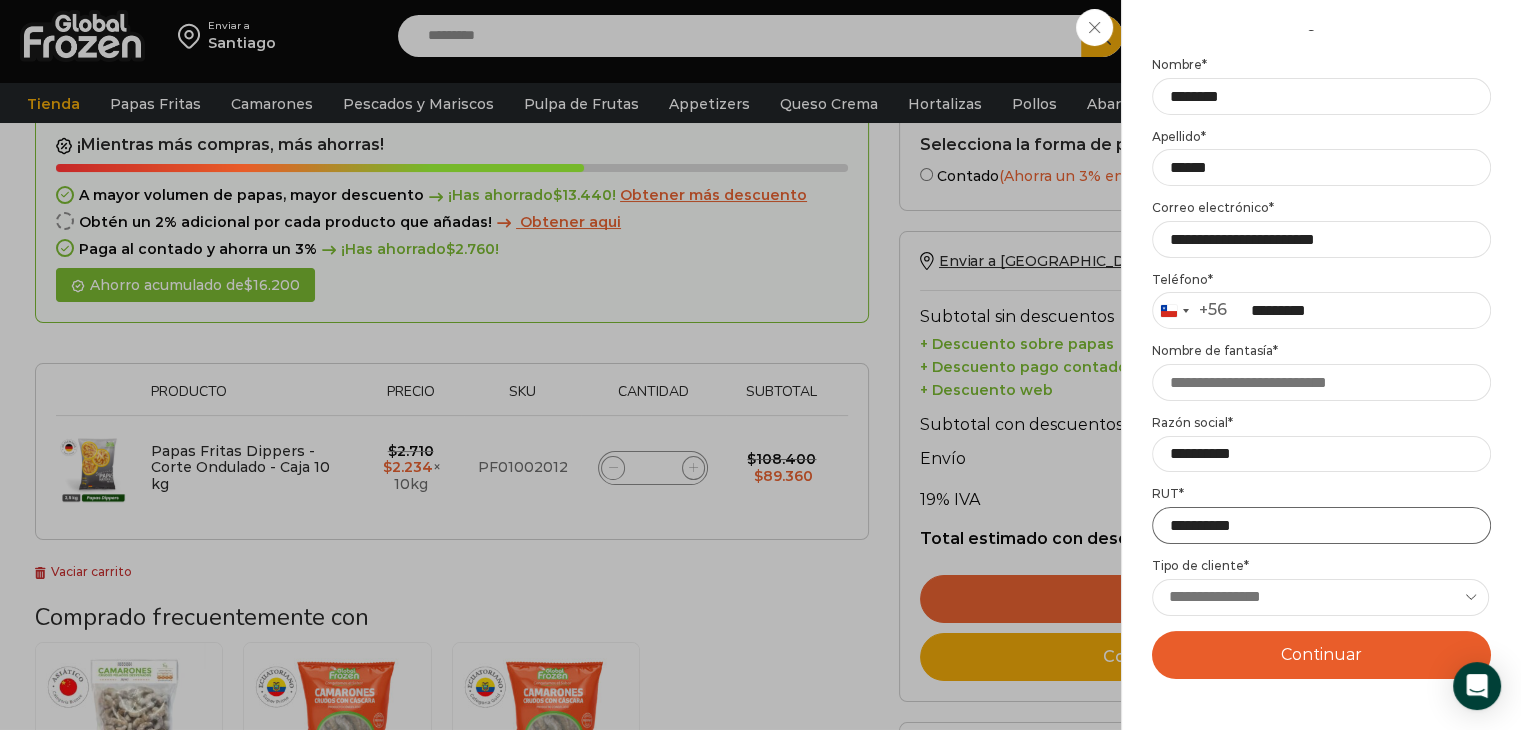 type on "**********" 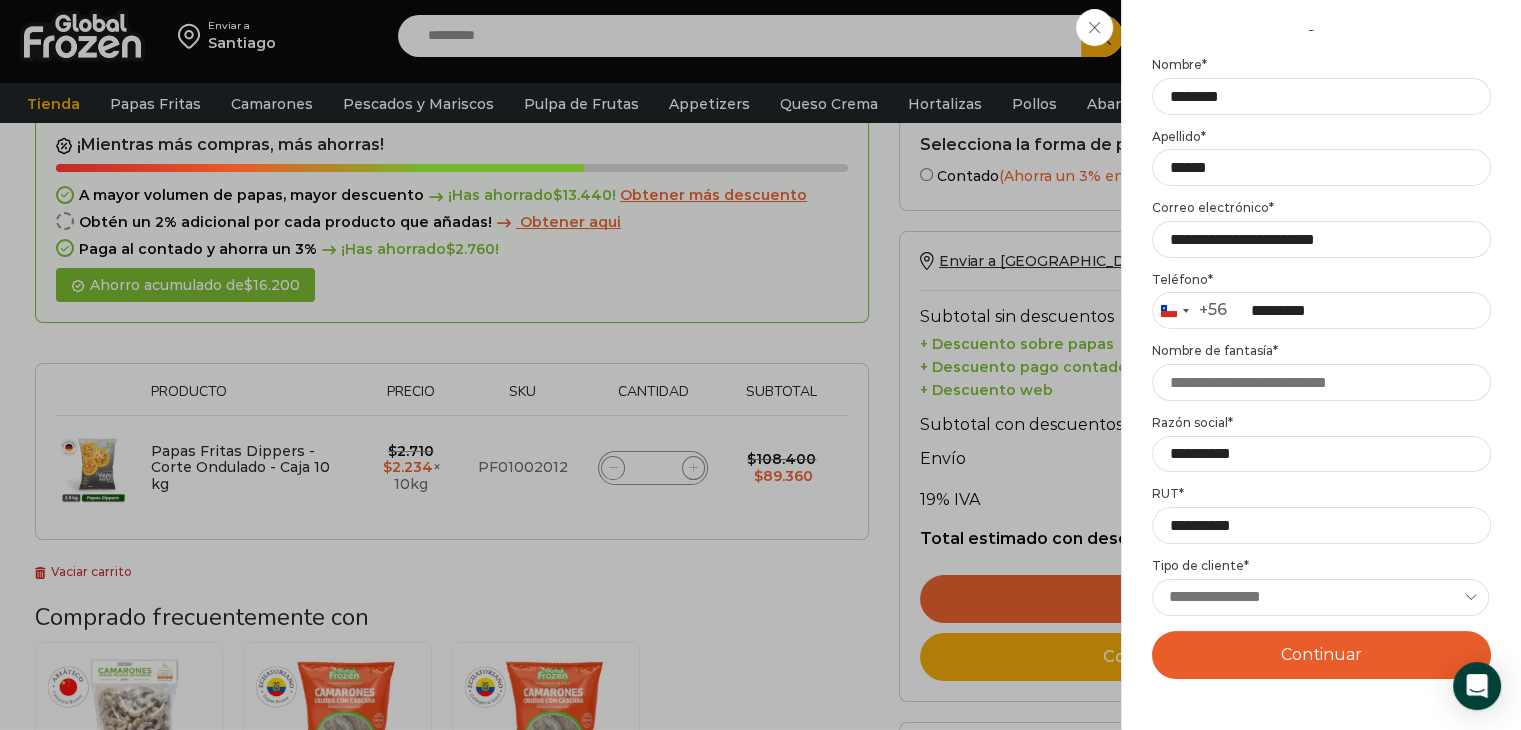 click on "**********" at bounding box center [1320, 597] 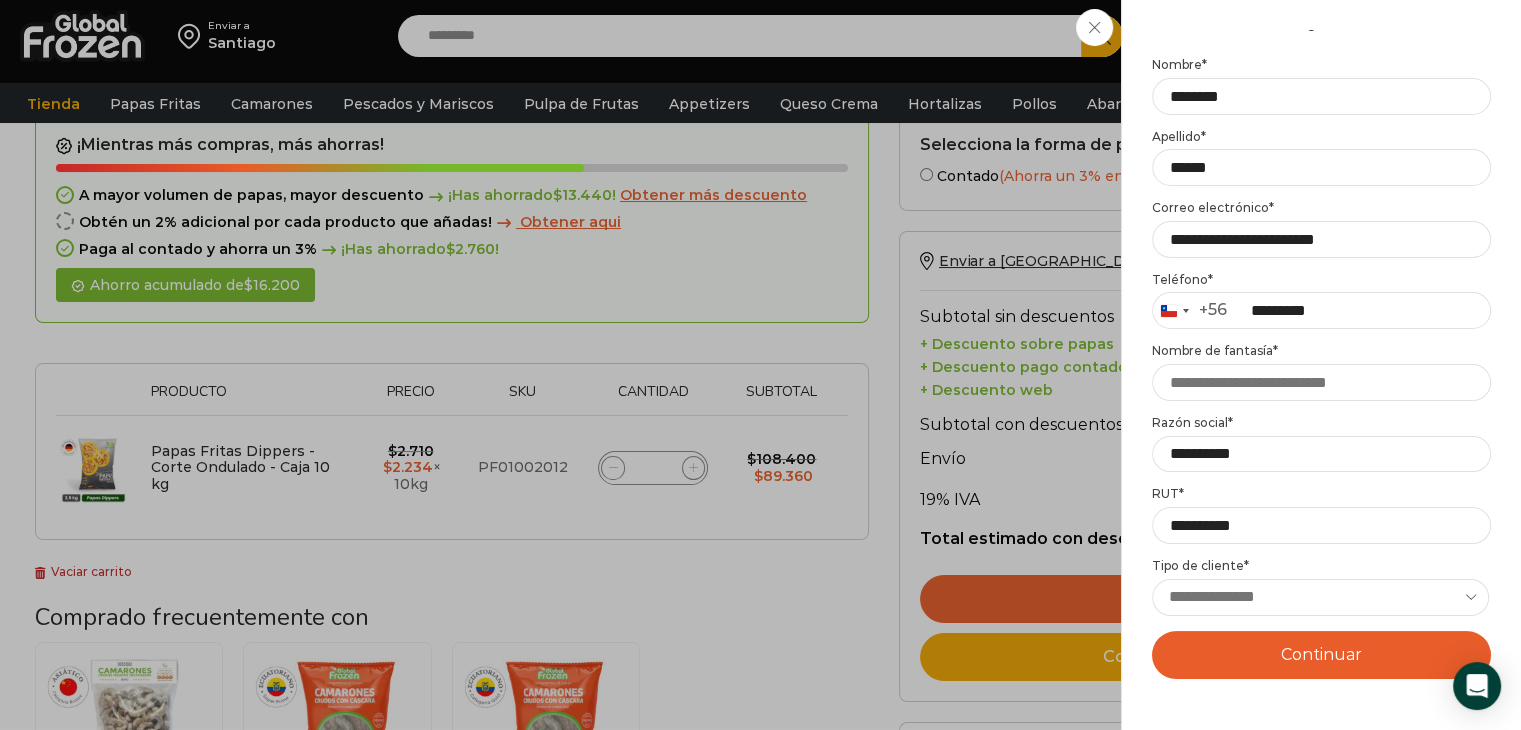 click on "**********" at bounding box center [1320, 597] 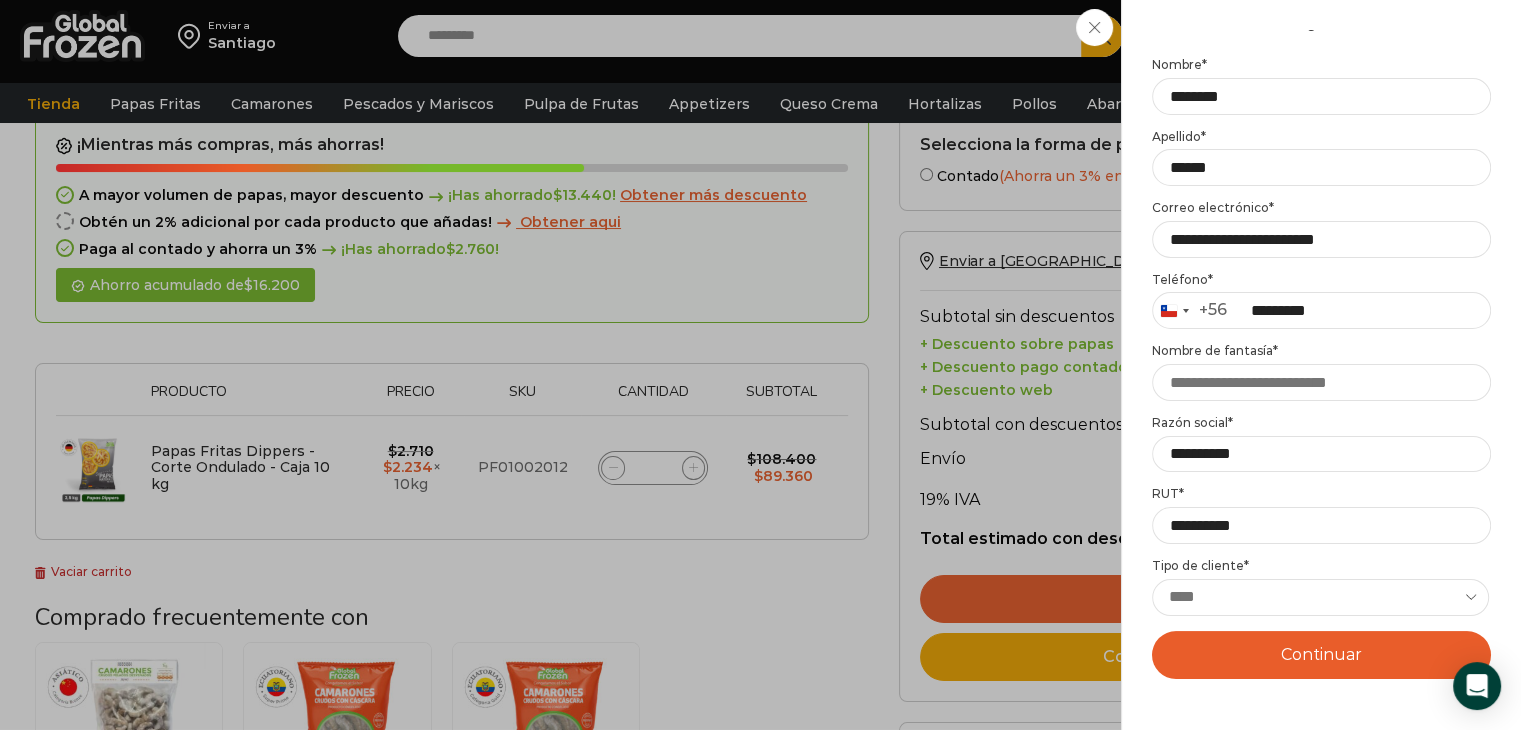 click on "**********" at bounding box center (1320, 597) 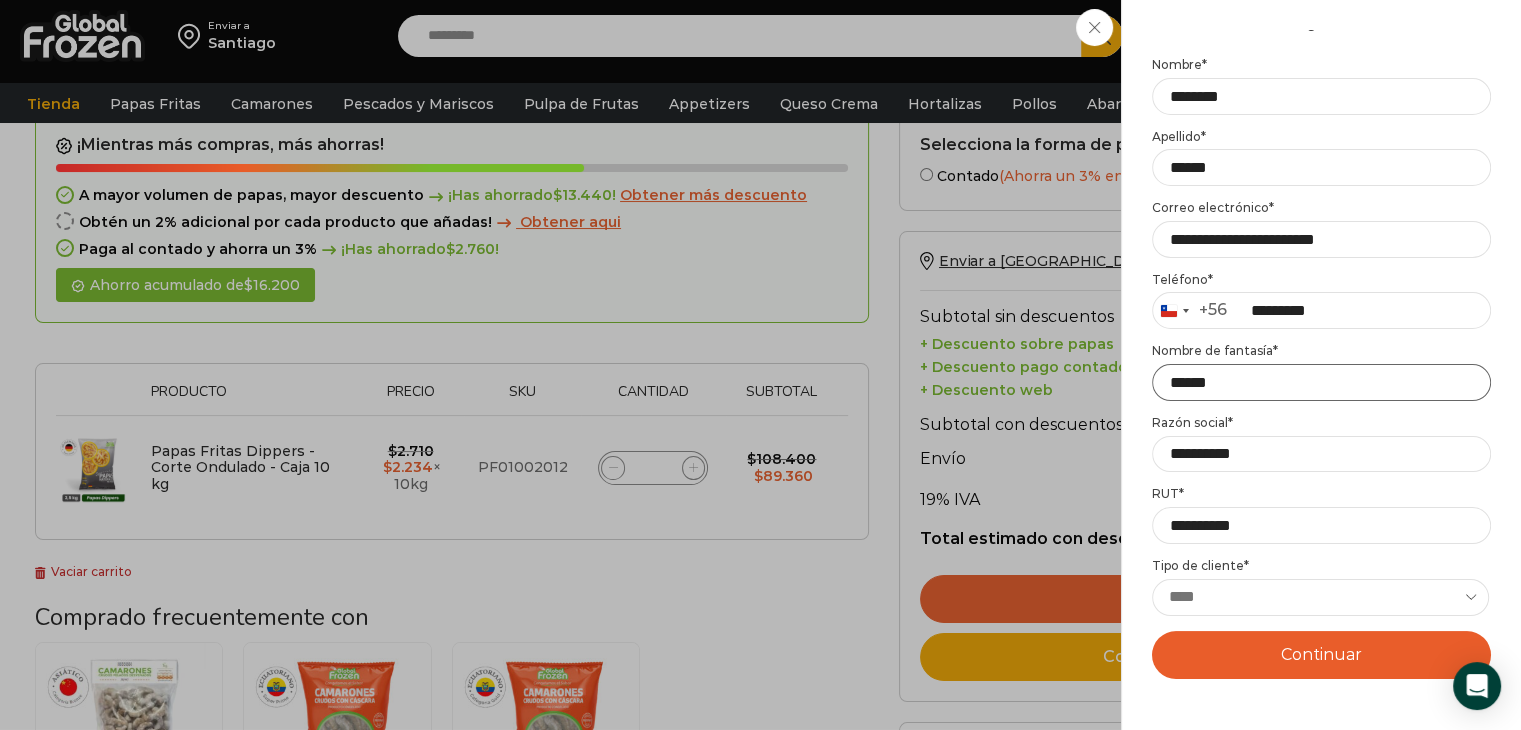 type on "******" 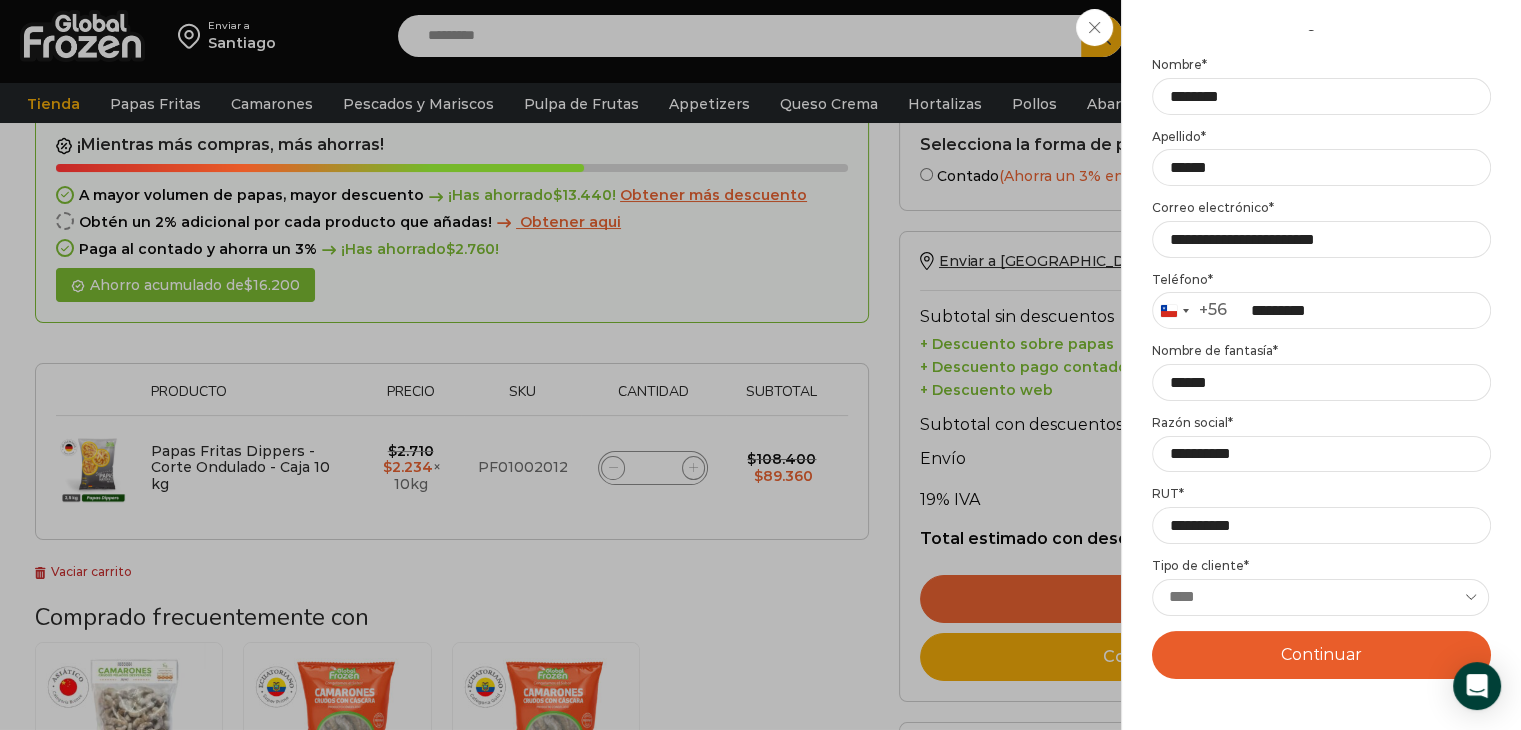click on "Continuar" at bounding box center (1321, 655) 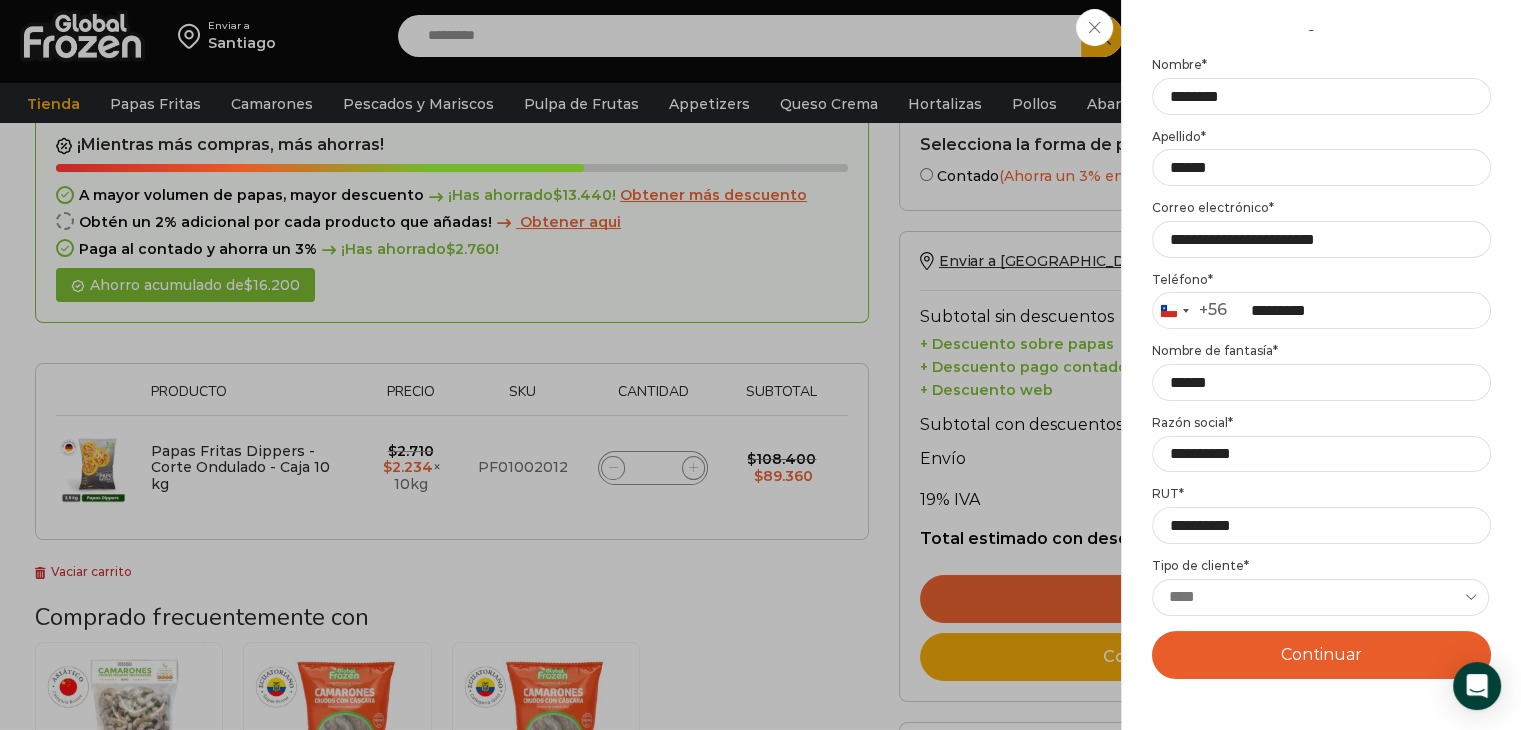 click on "Continuar" at bounding box center [1321, 655] 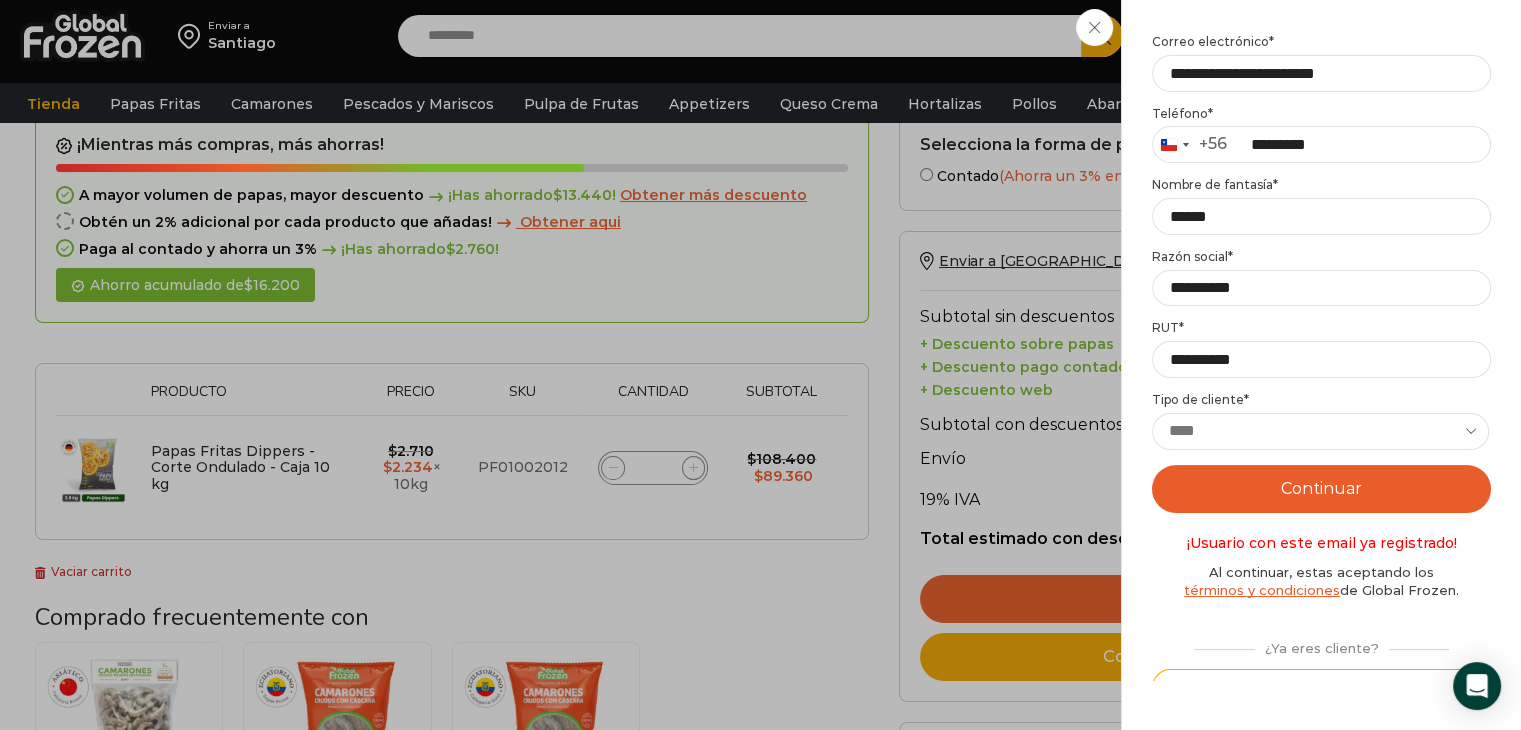 scroll, scrollTop: 292, scrollLeft: 0, axis: vertical 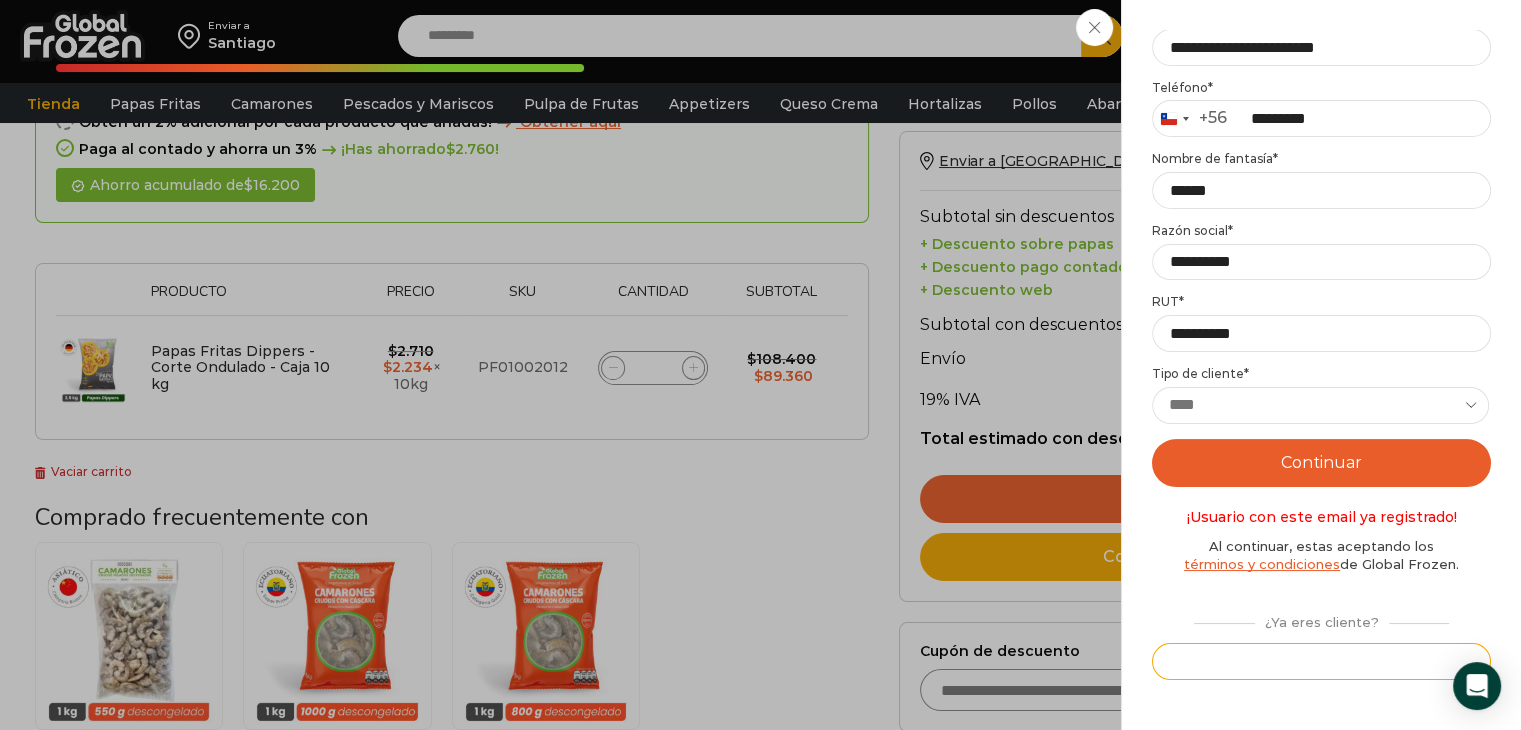 click on "Iniciar sesión" at bounding box center (1321, 661) 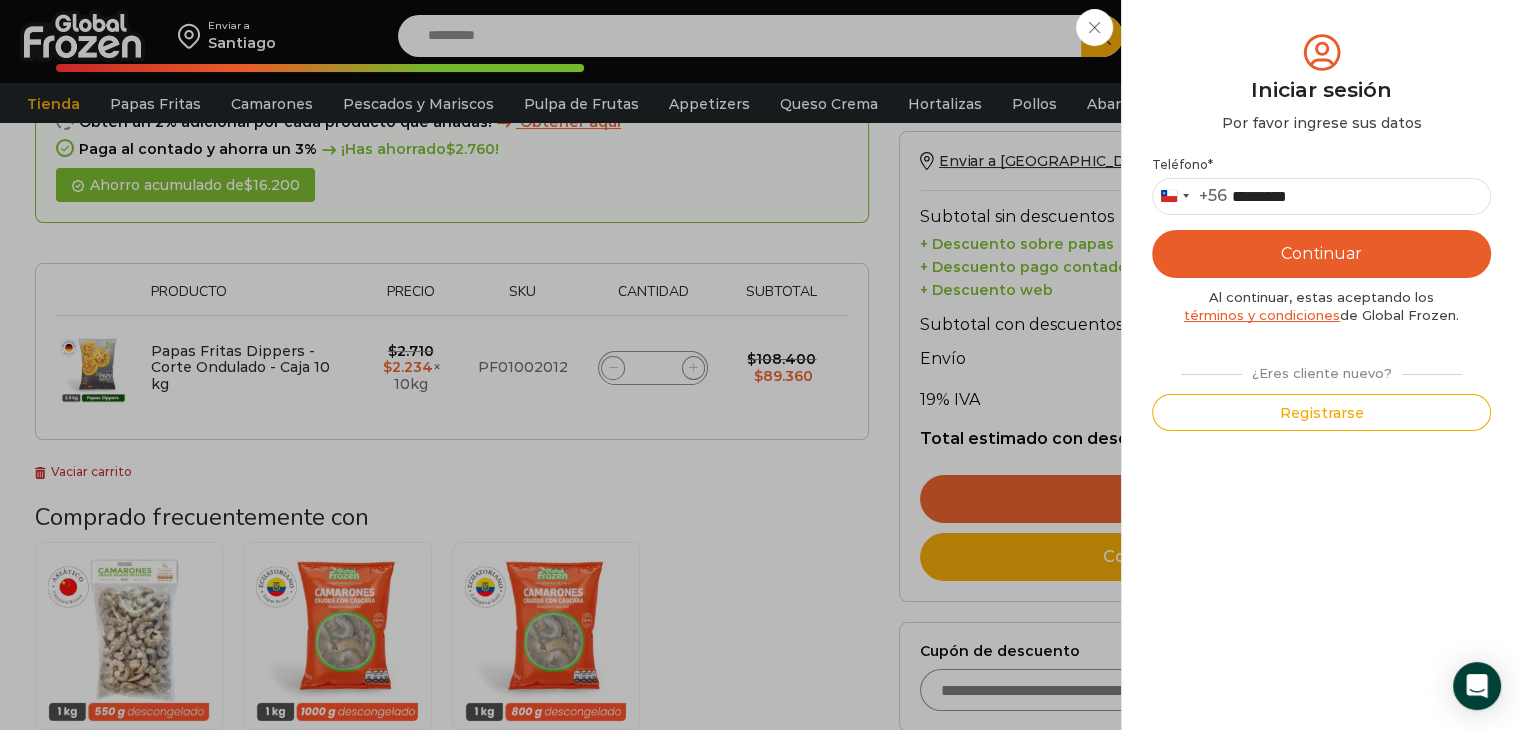 scroll, scrollTop: 0, scrollLeft: 0, axis: both 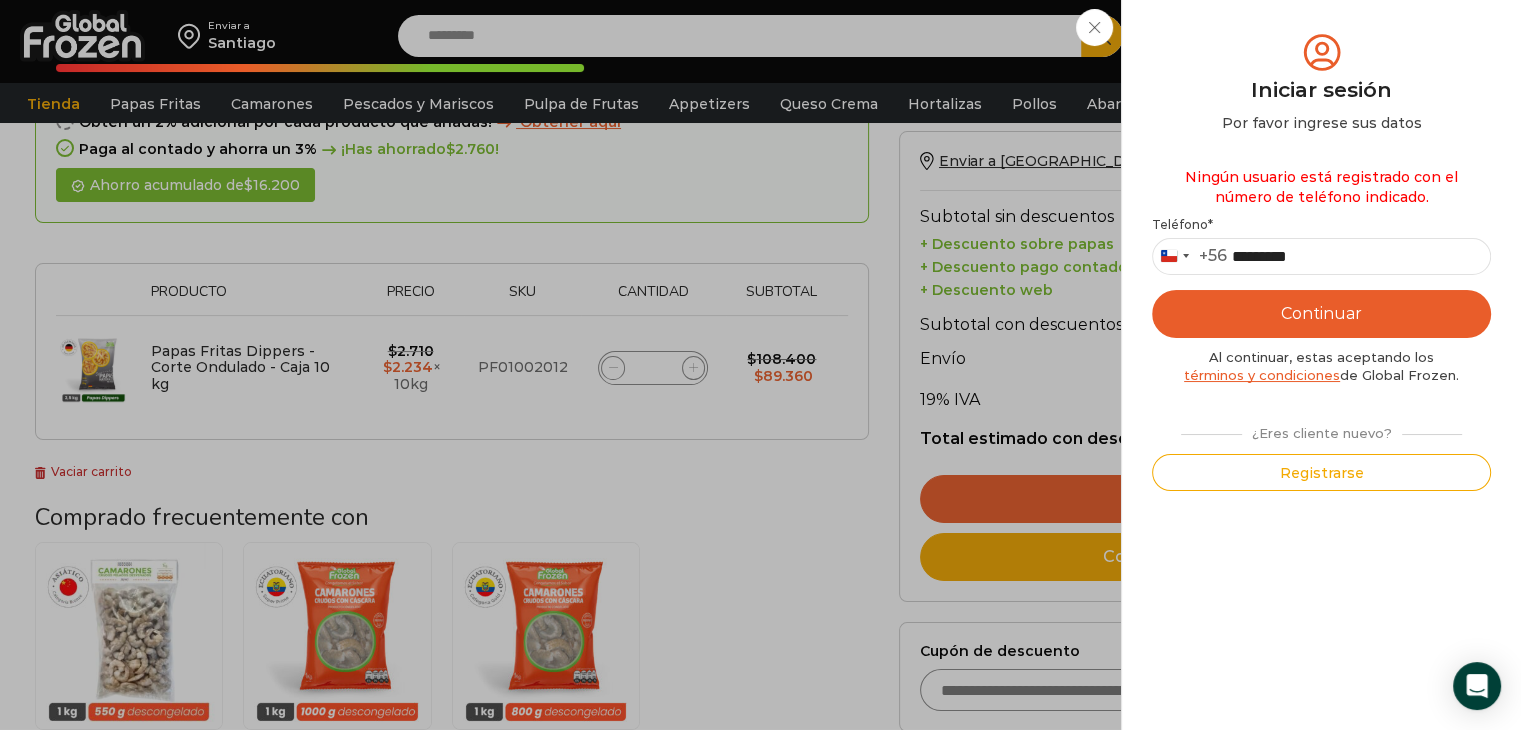 click on "Continuar" at bounding box center [1321, 314] 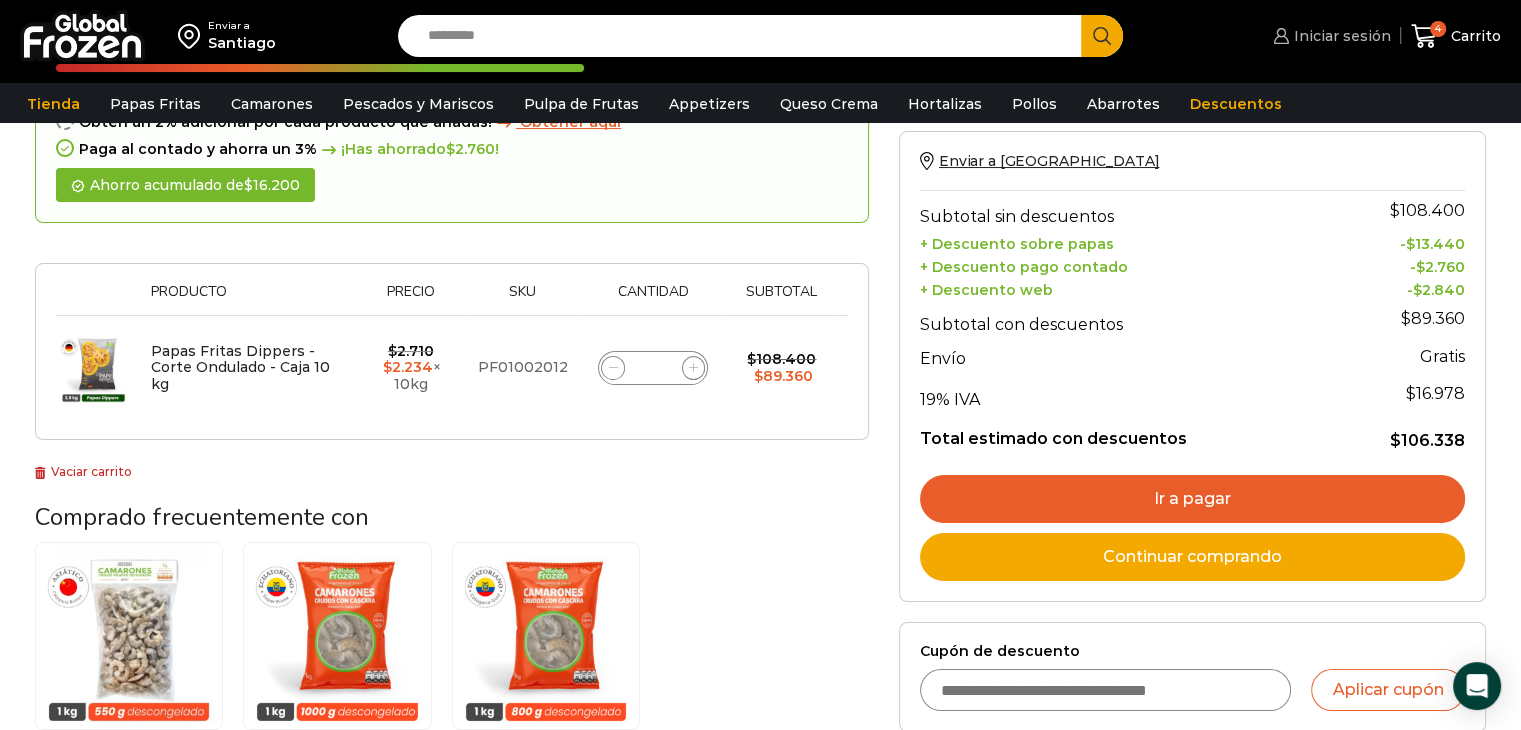 click on "Iniciar sesión" at bounding box center [1340, 36] 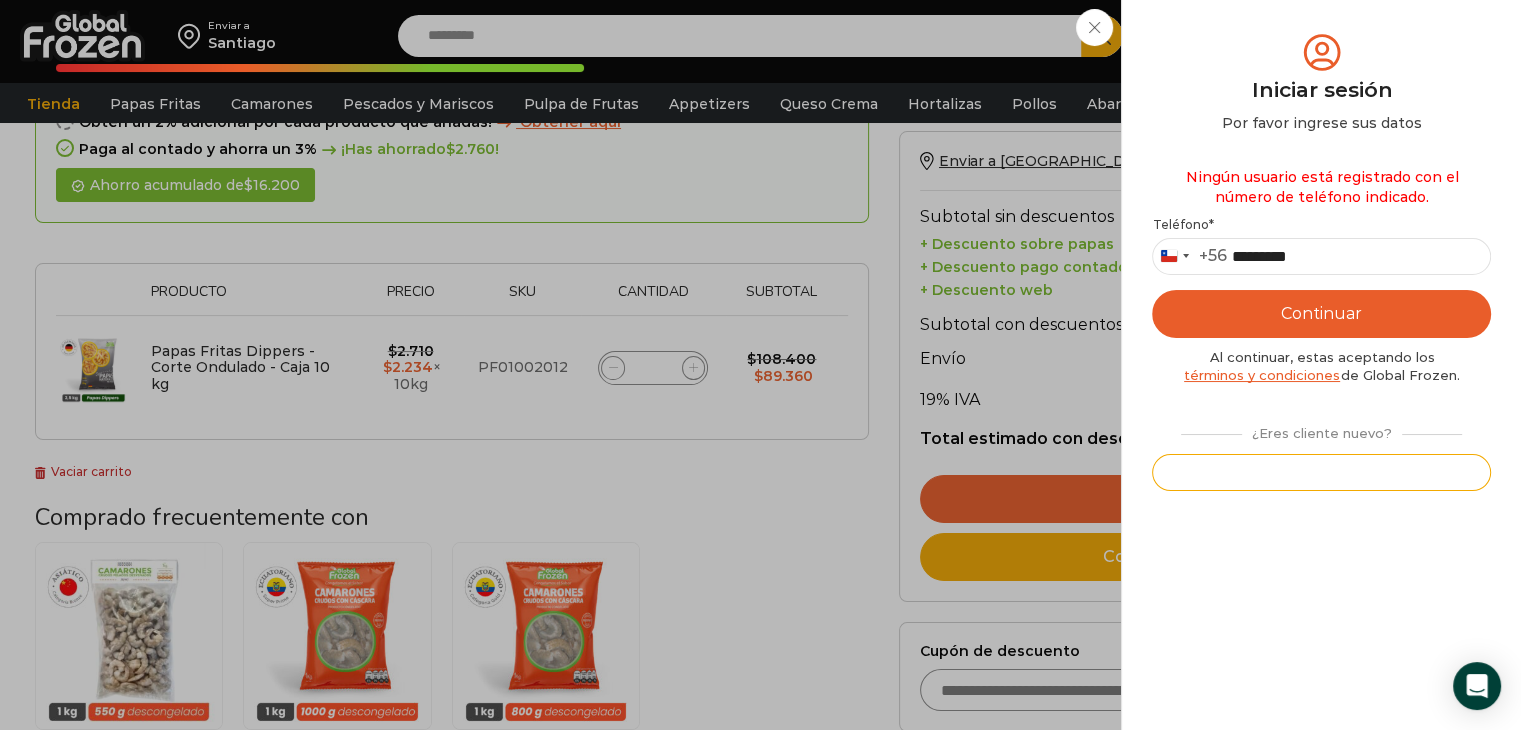 click on "Registrarse" at bounding box center [1321, 472] 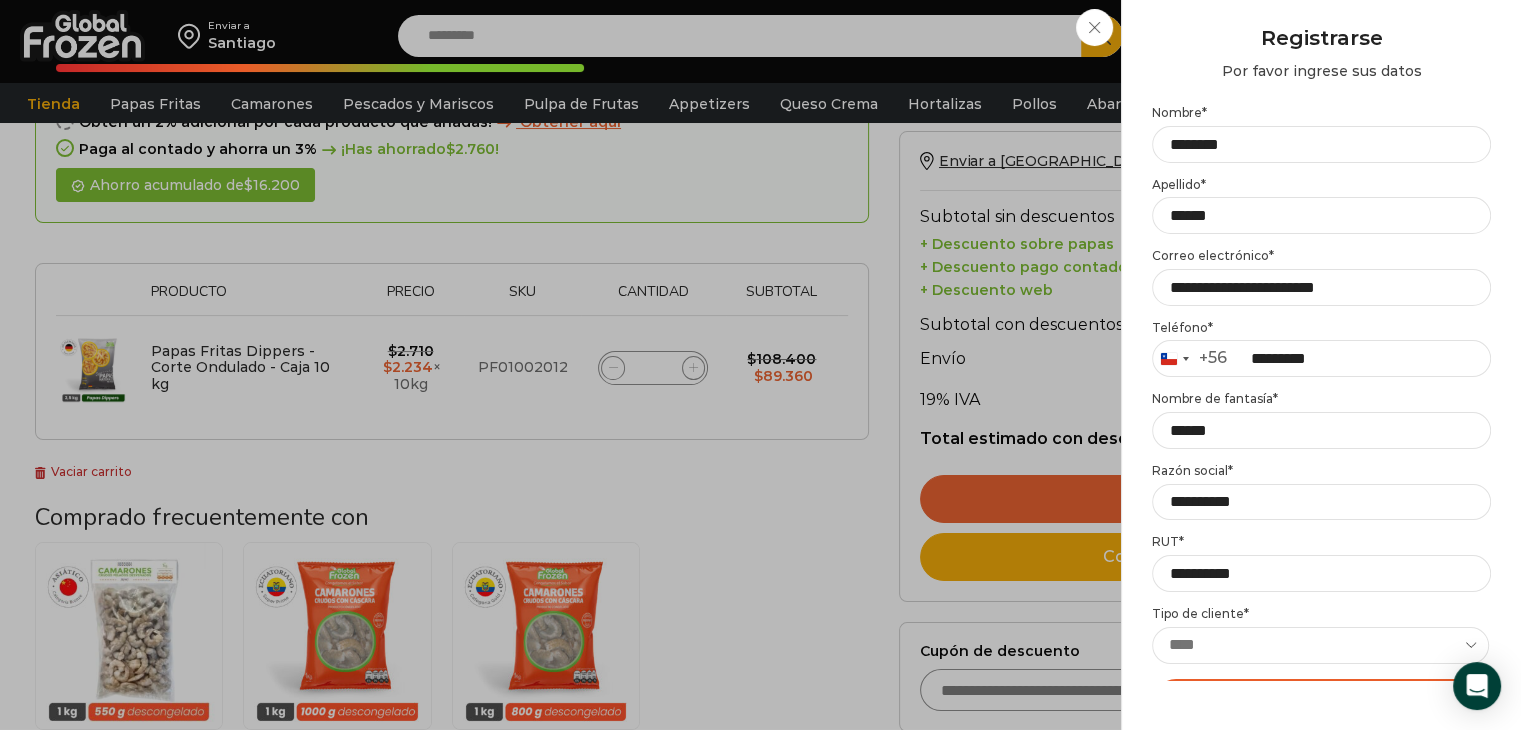 scroll, scrollTop: 100, scrollLeft: 0, axis: vertical 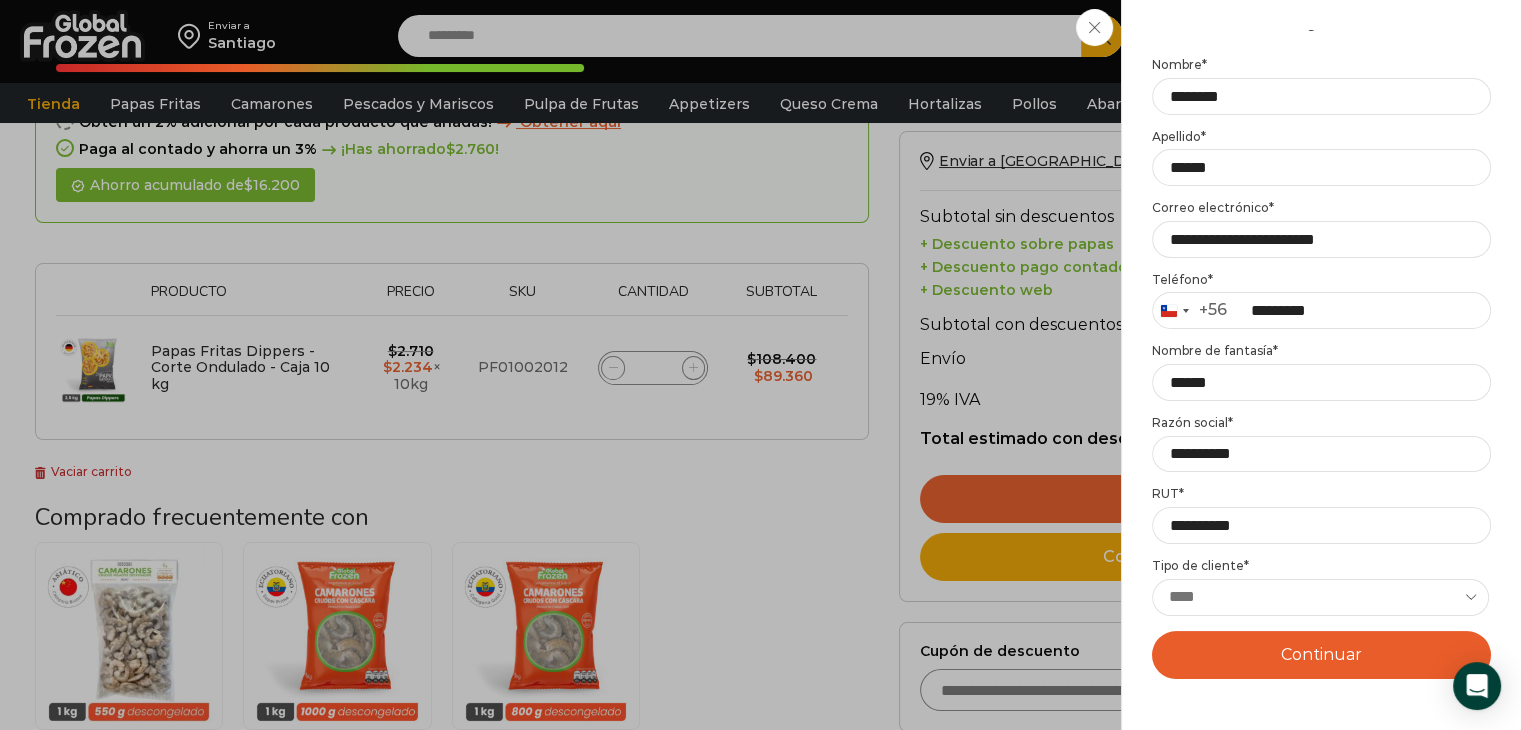 click on "Continuar" at bounding box center [1321, 655] 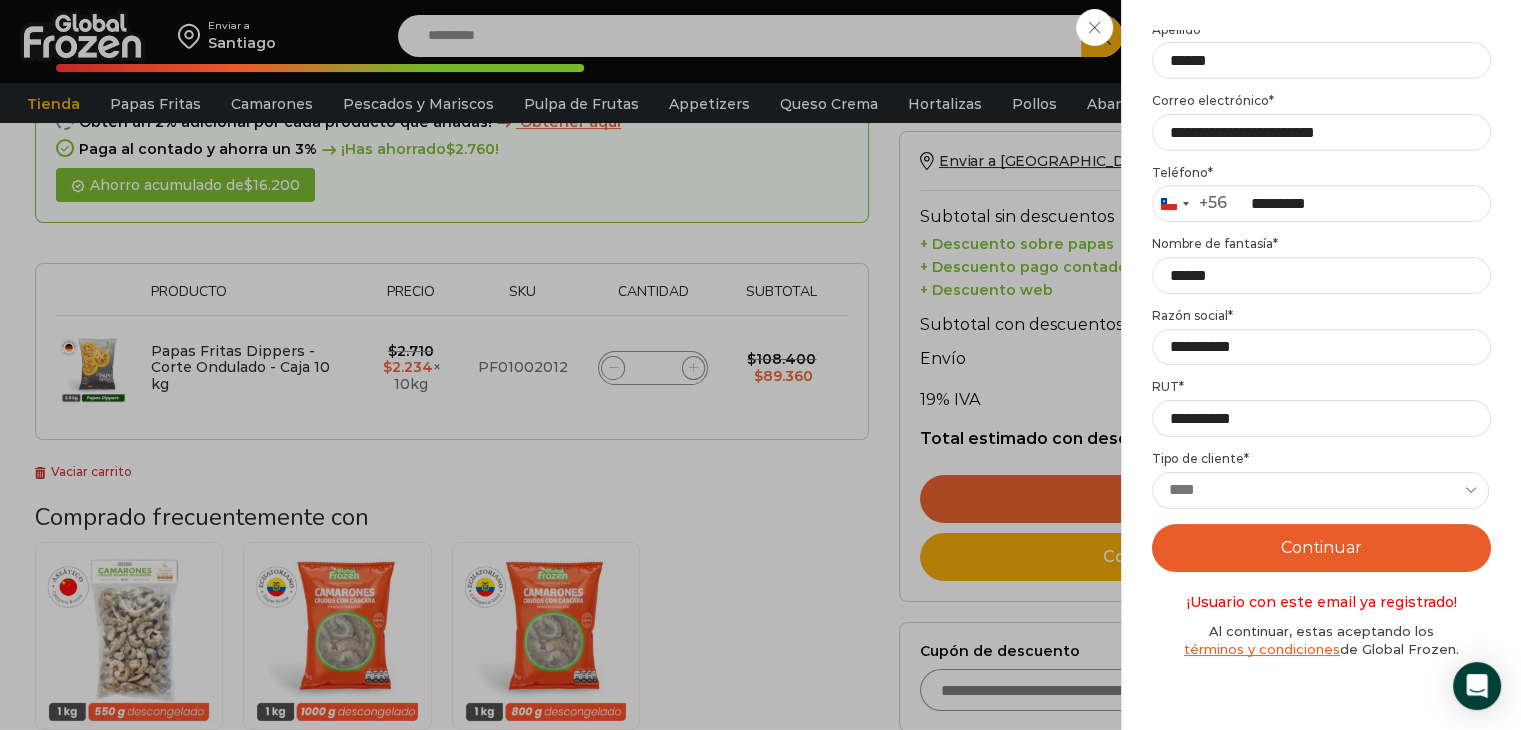 scroll, scrollTop: 292, scrollLeft: 0, axis: vertical 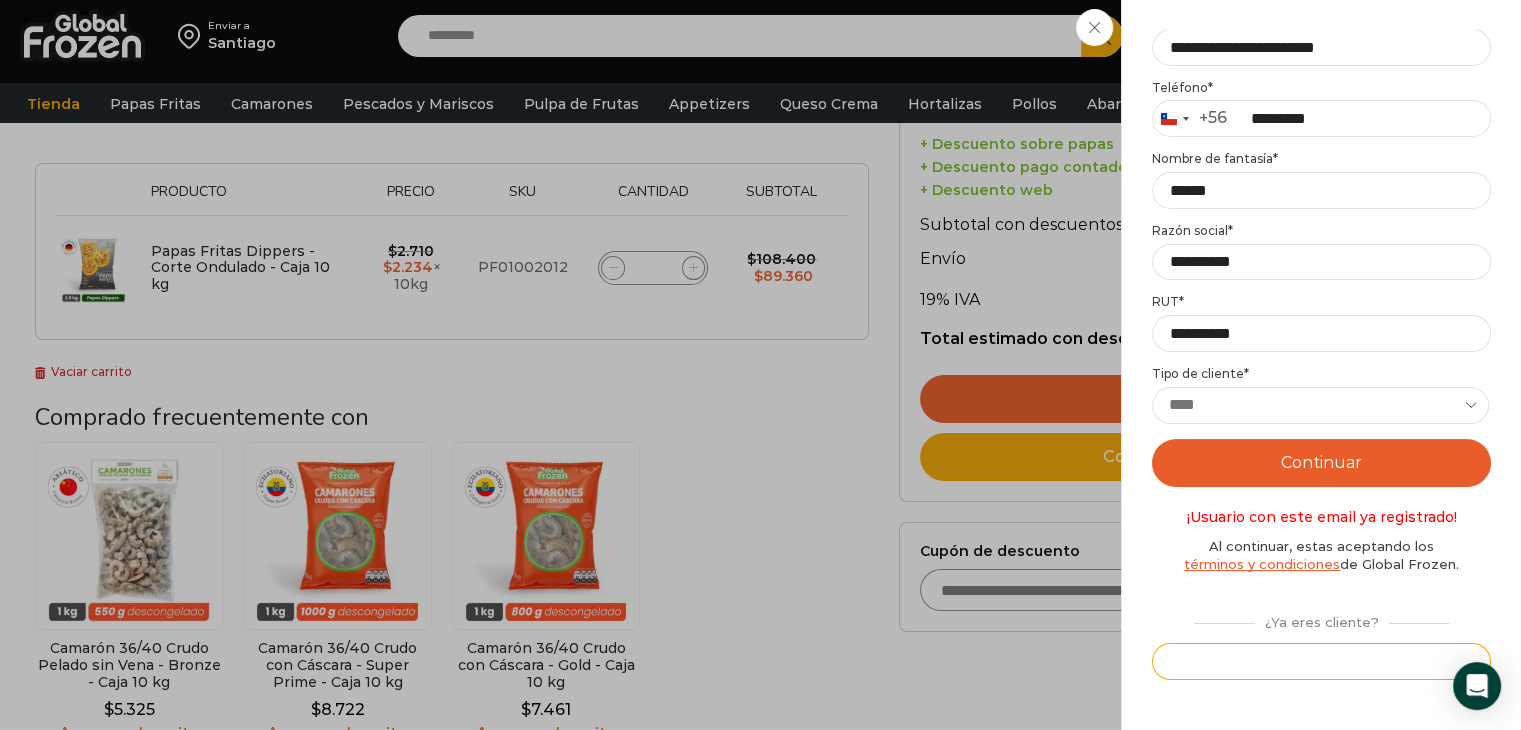click on "Iniciar sesión" at bounding box center (1321, 661) 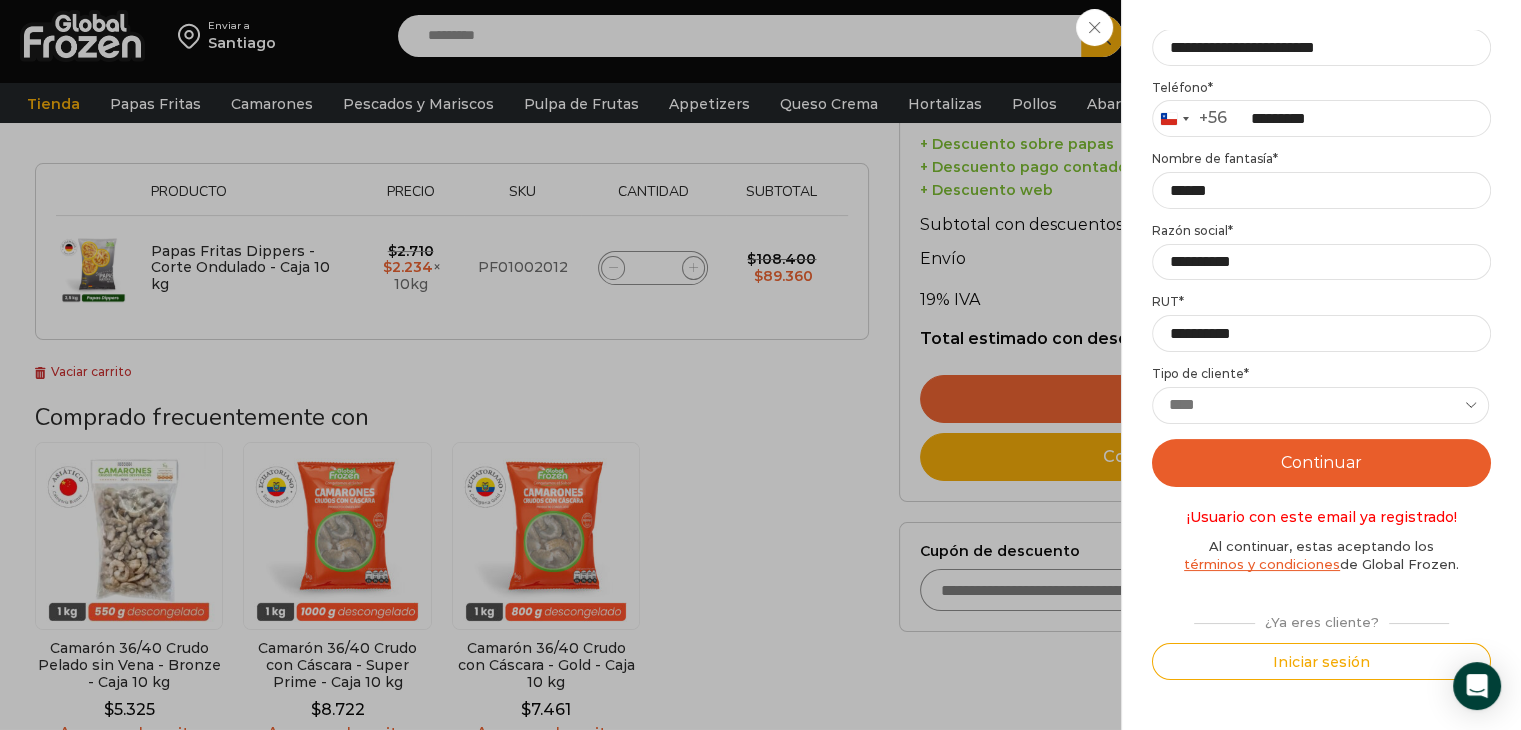 scroll, scrollTop: 0, scrollLeft: 0, axis: both 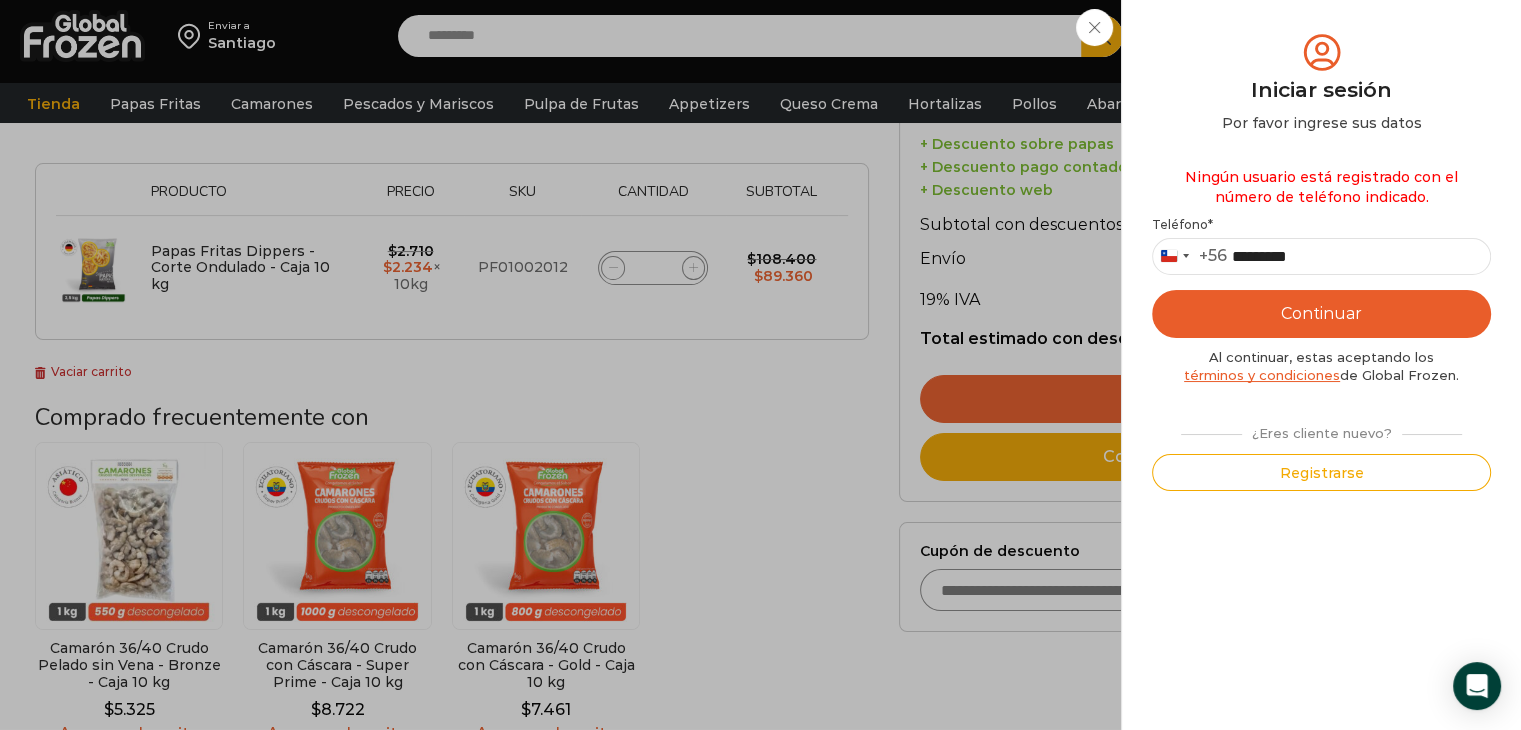 click on "Continuar" at bounding box center [1321, 314] 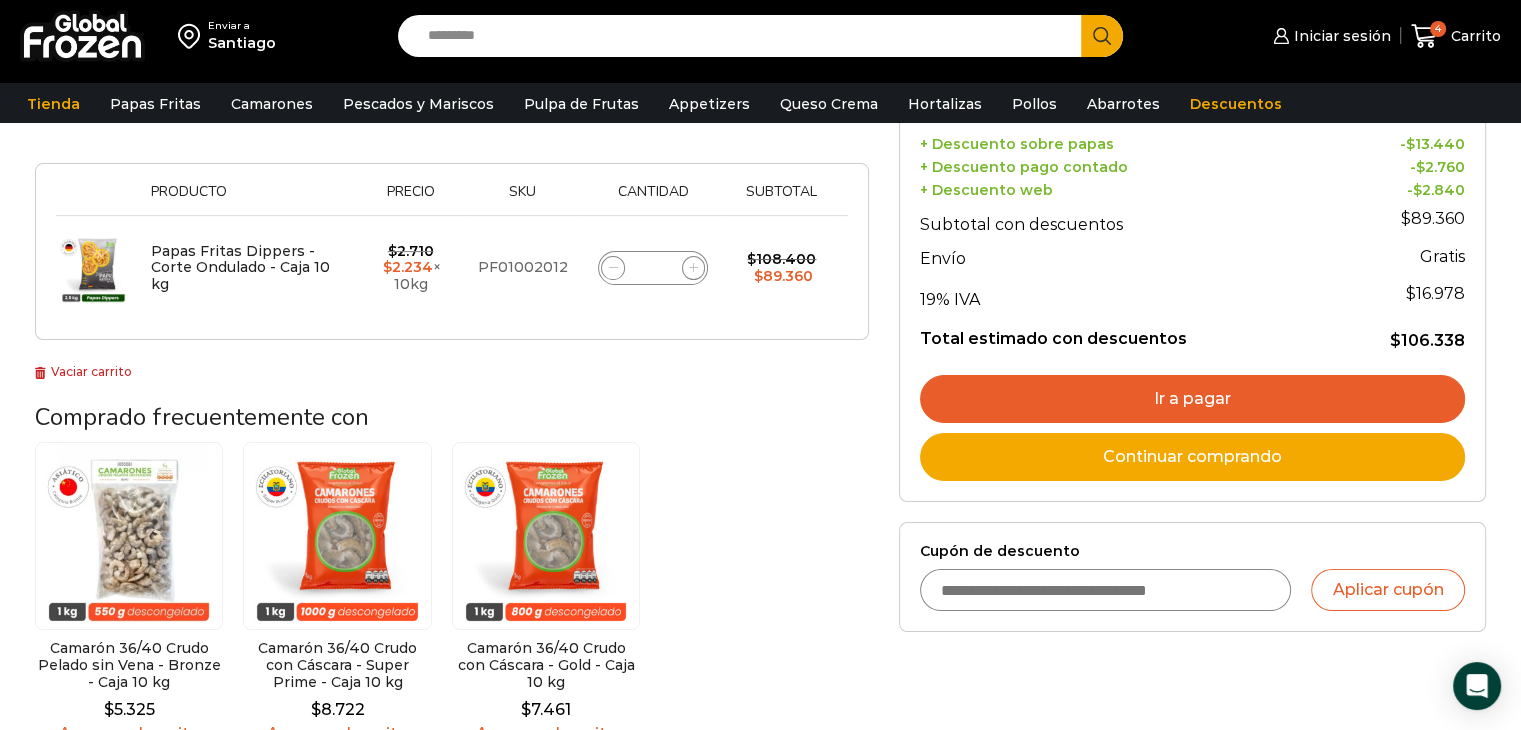 click on "Ir a pagar" at bounding box center (1192, 399) 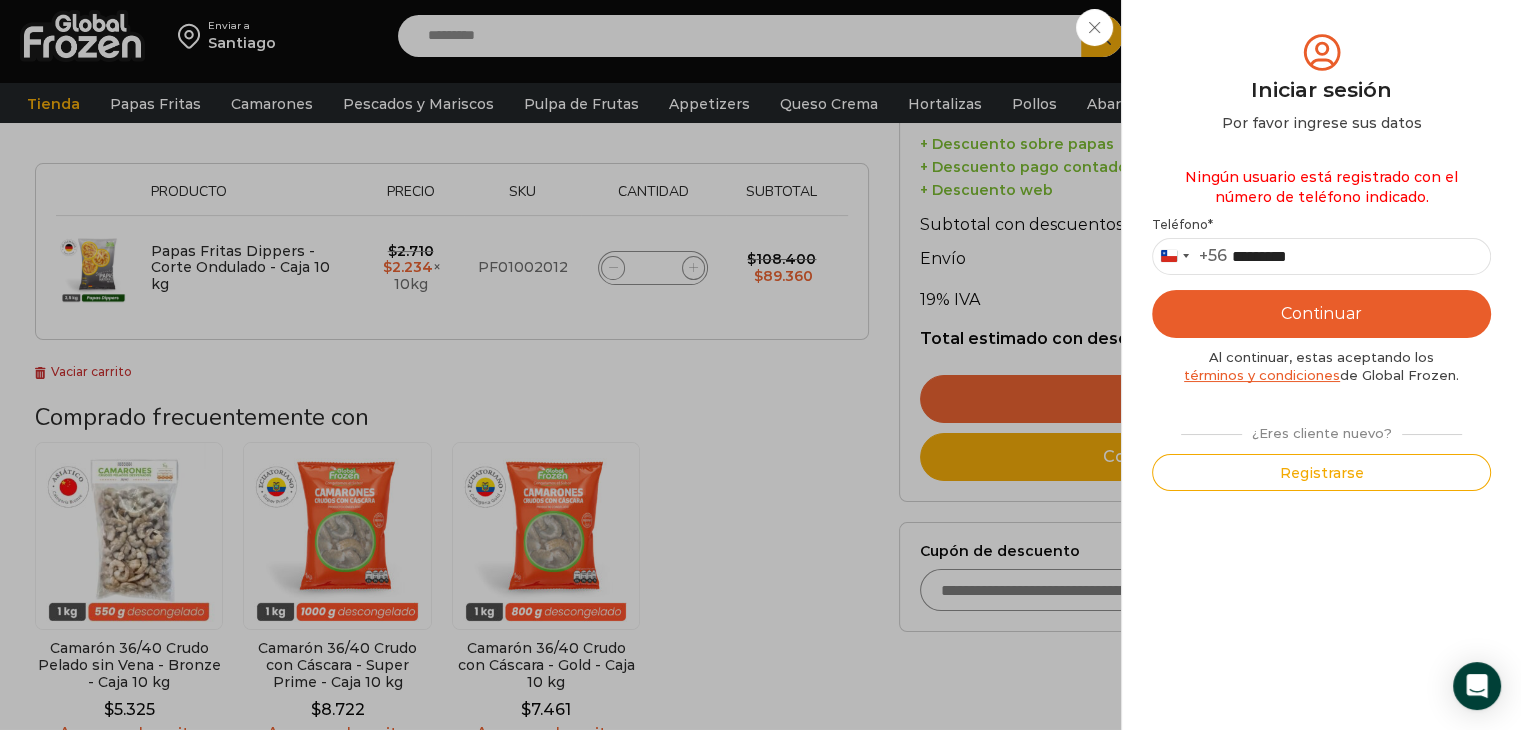 click on "Continuar" at bounding box center [1321, 314] 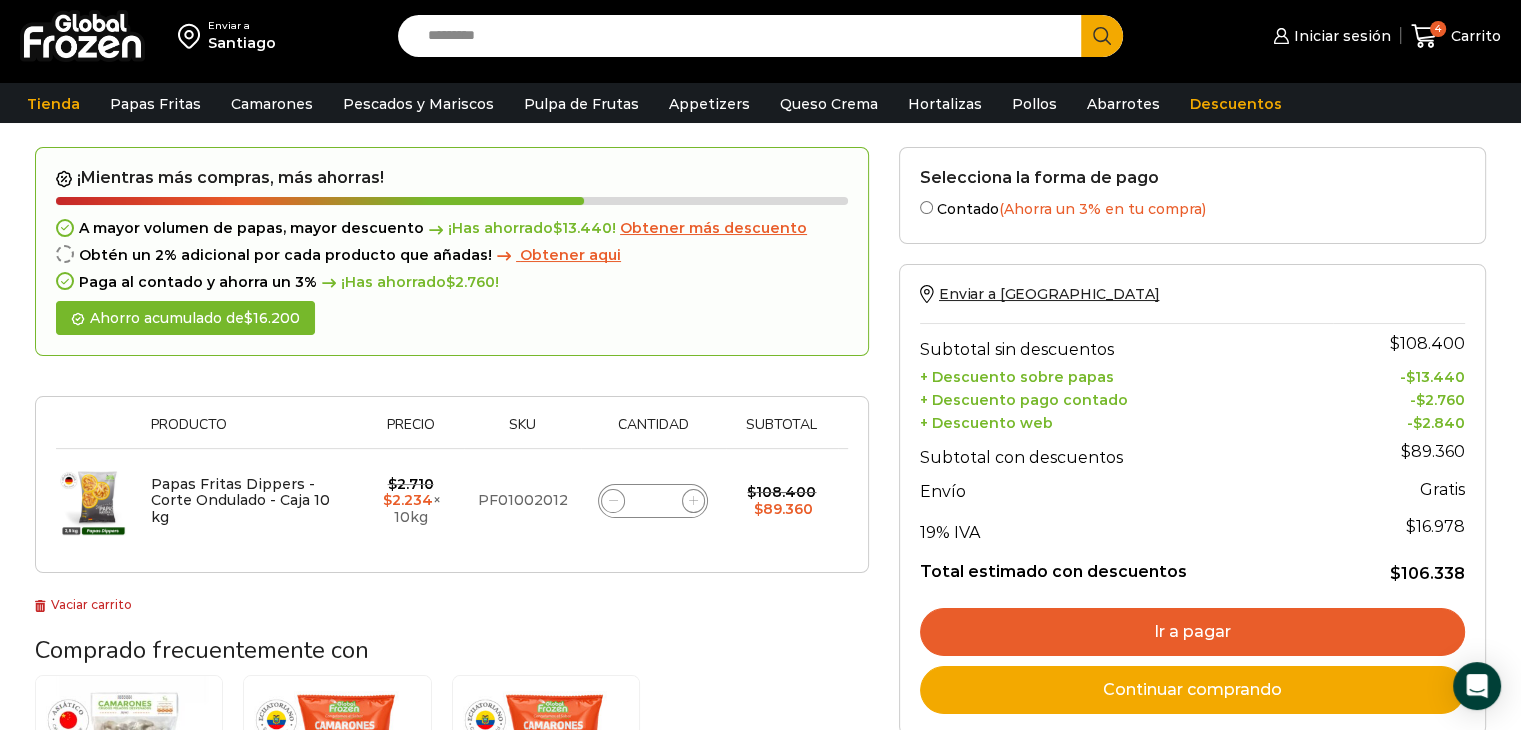 scroll, scrollTop: 100, scrollLeft: 0, axis: vertical 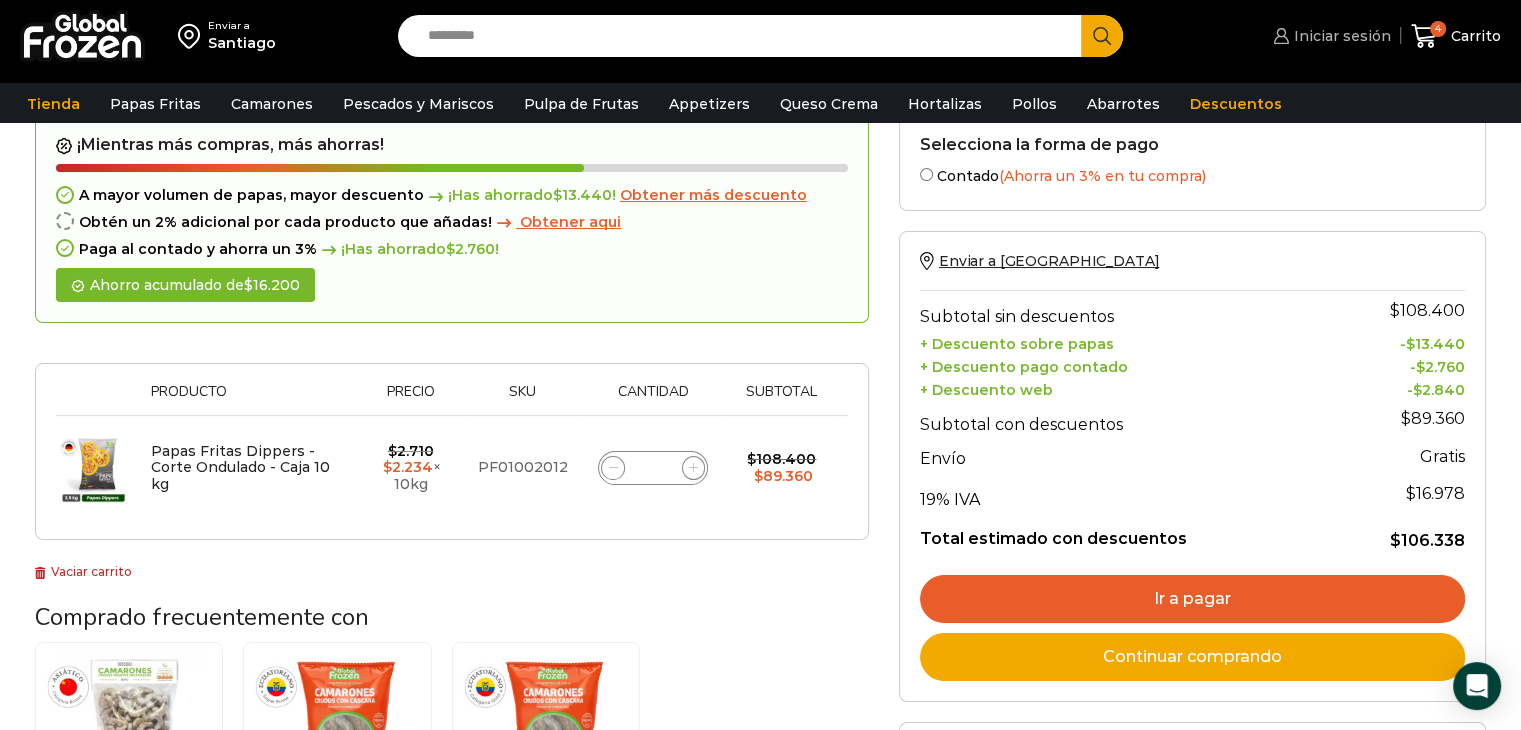 click on "Iniciar sesión" at bounding box center (1340, 36) 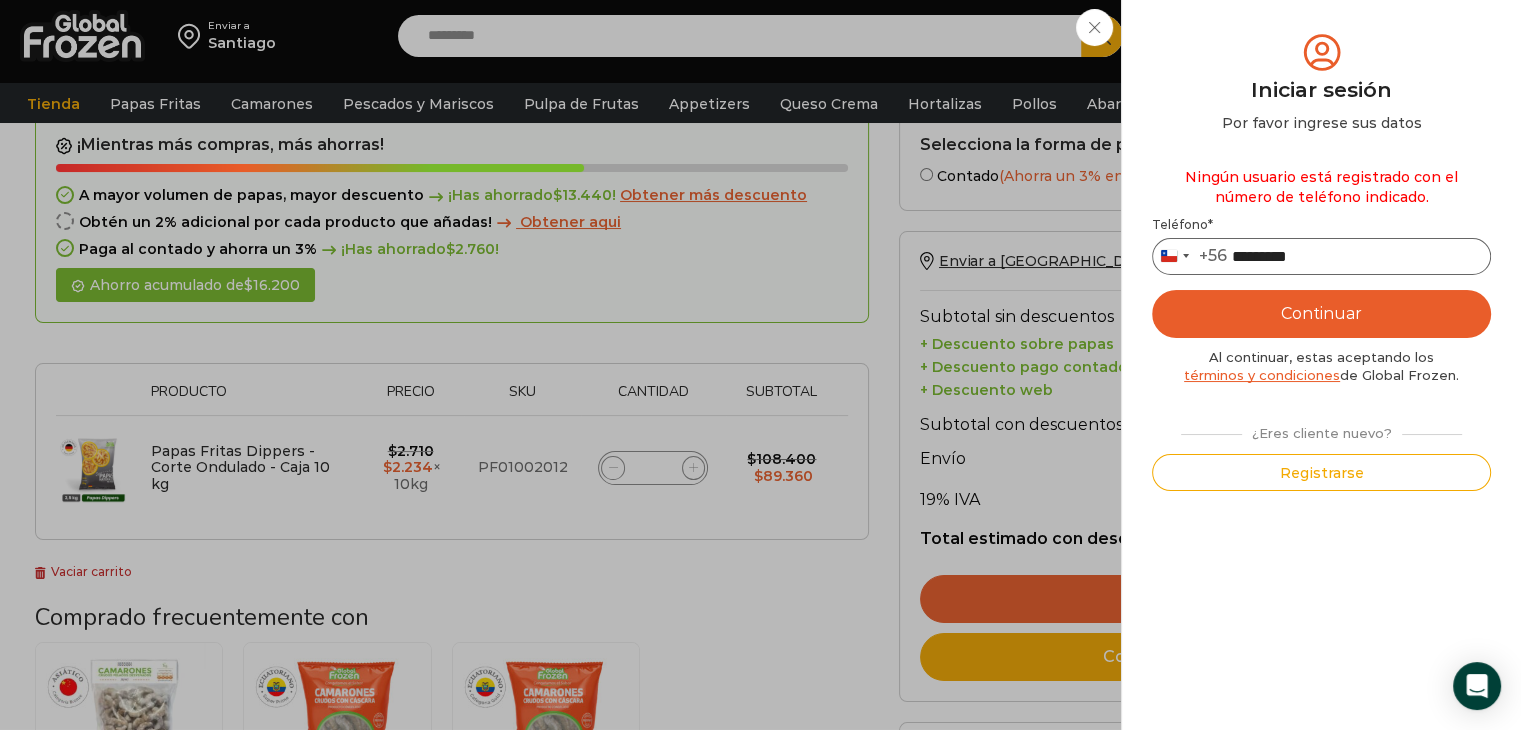 drag, startPoint x: 1331, startPoint y: 257, endPoint x: 1247, endPoint y: 260, distance: 84.05355 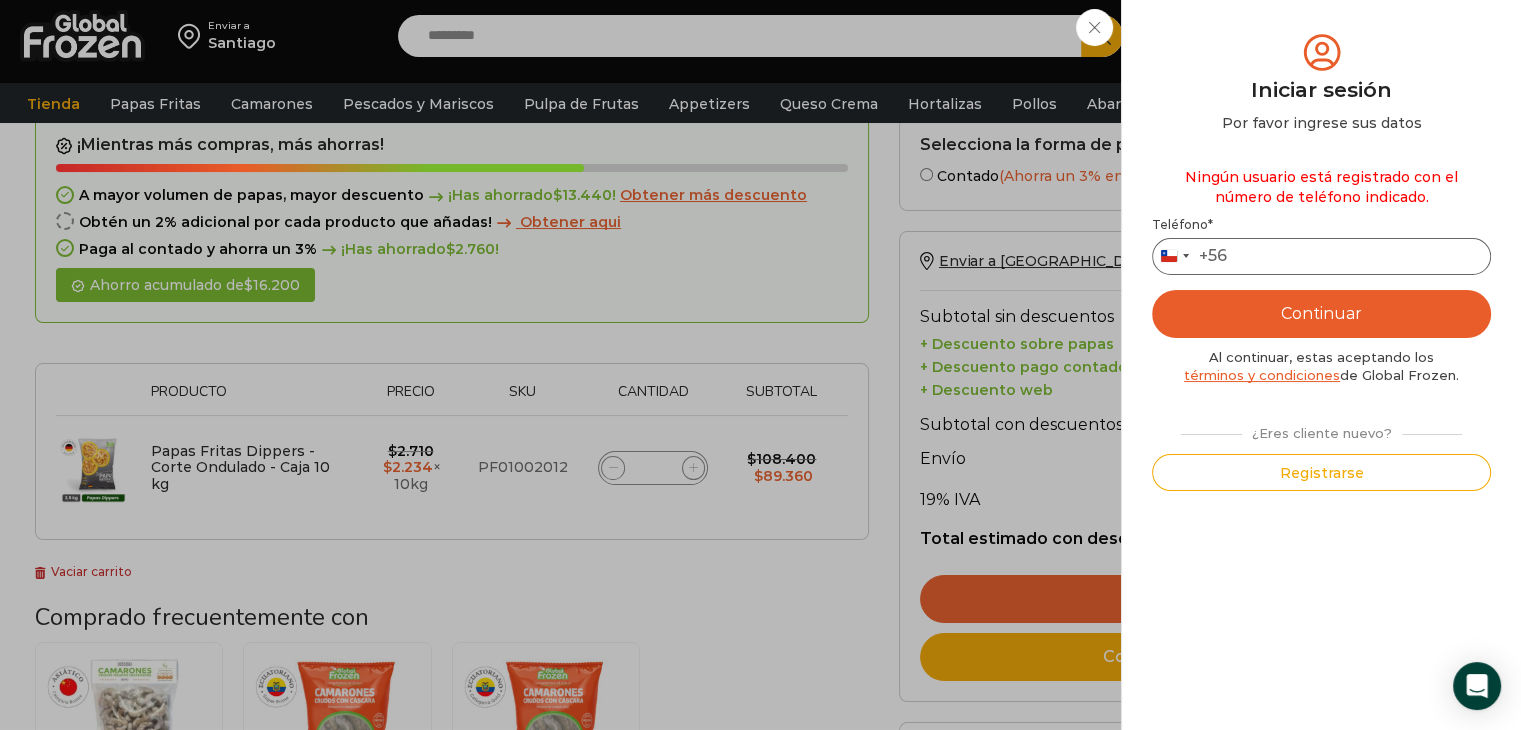 click on "Teléfono
*" at bounding box center (1321, 256) 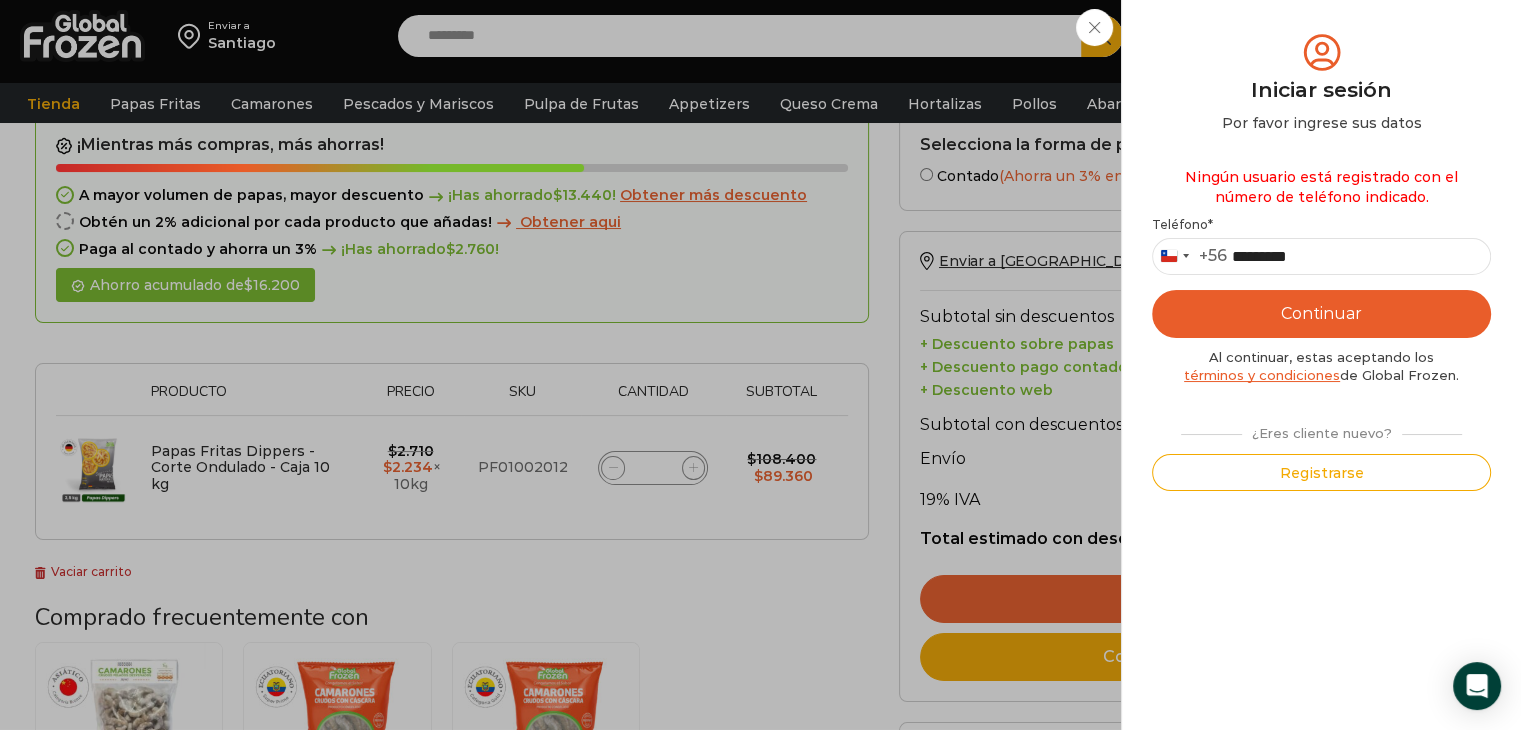 click on "¿Eres cliente nuevo?" at bounding box center [1322, 430] 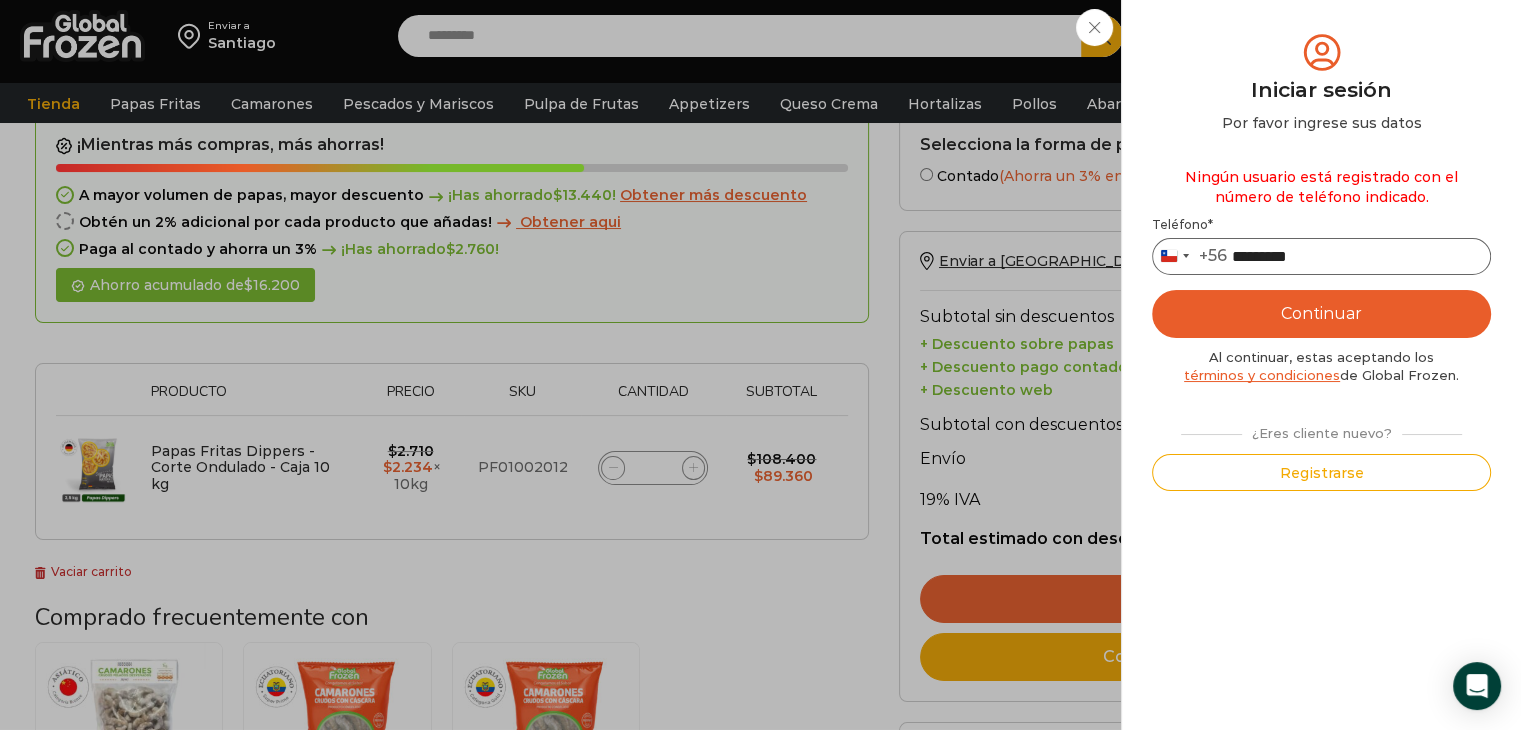 drag, startPoint x: 1335, startPoint y: 258, endPoint x: 1248, endPoint y: 259, distance: 87.005745 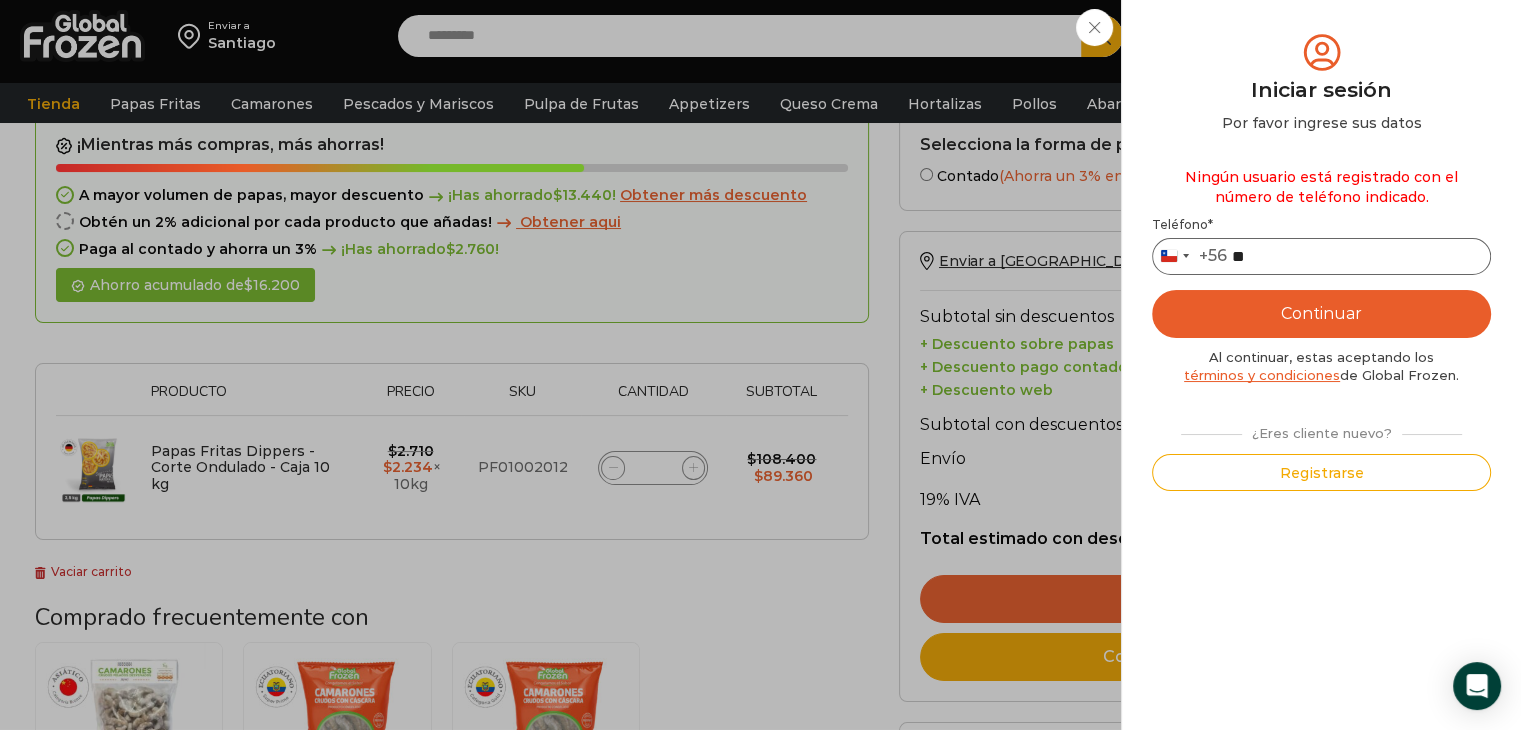 type on "*" 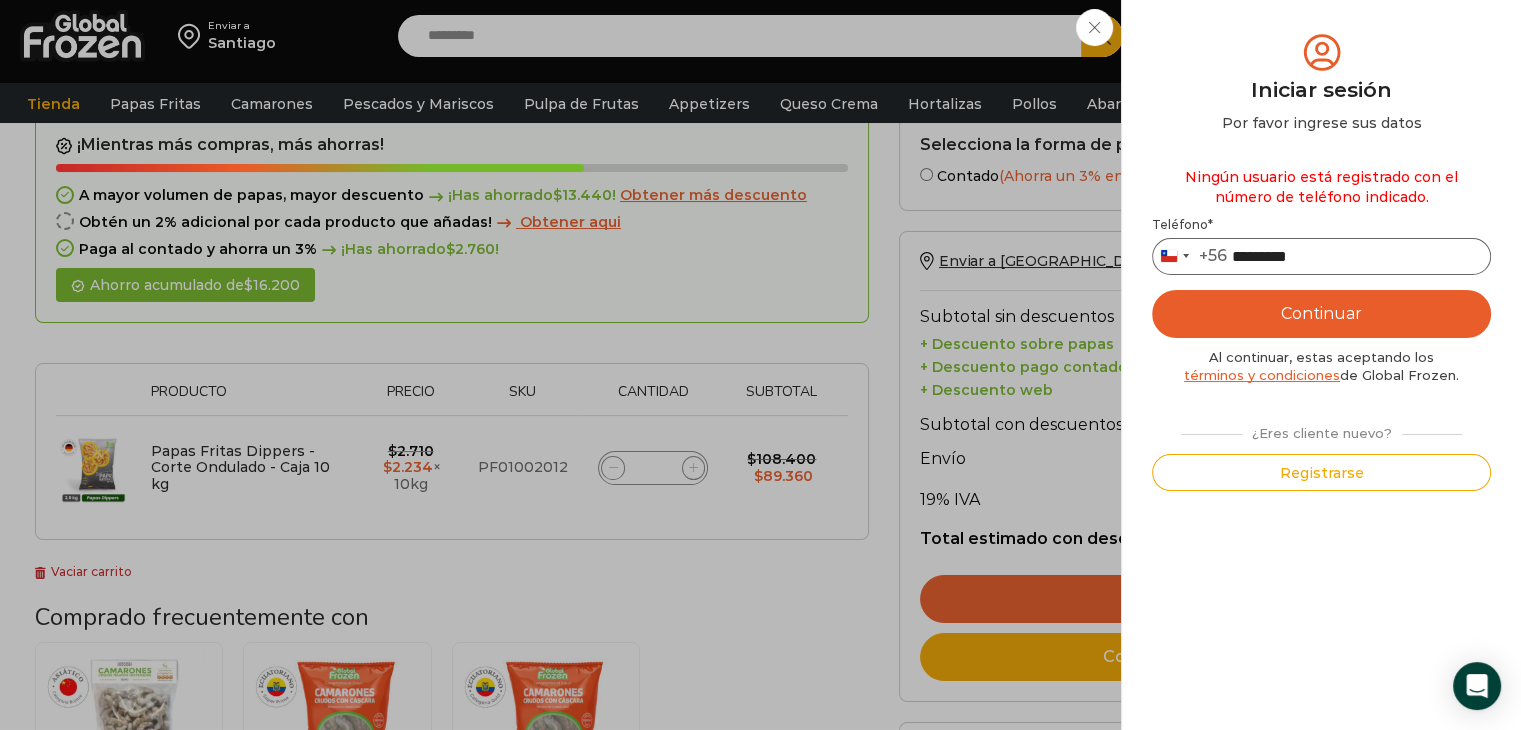type on "*********" 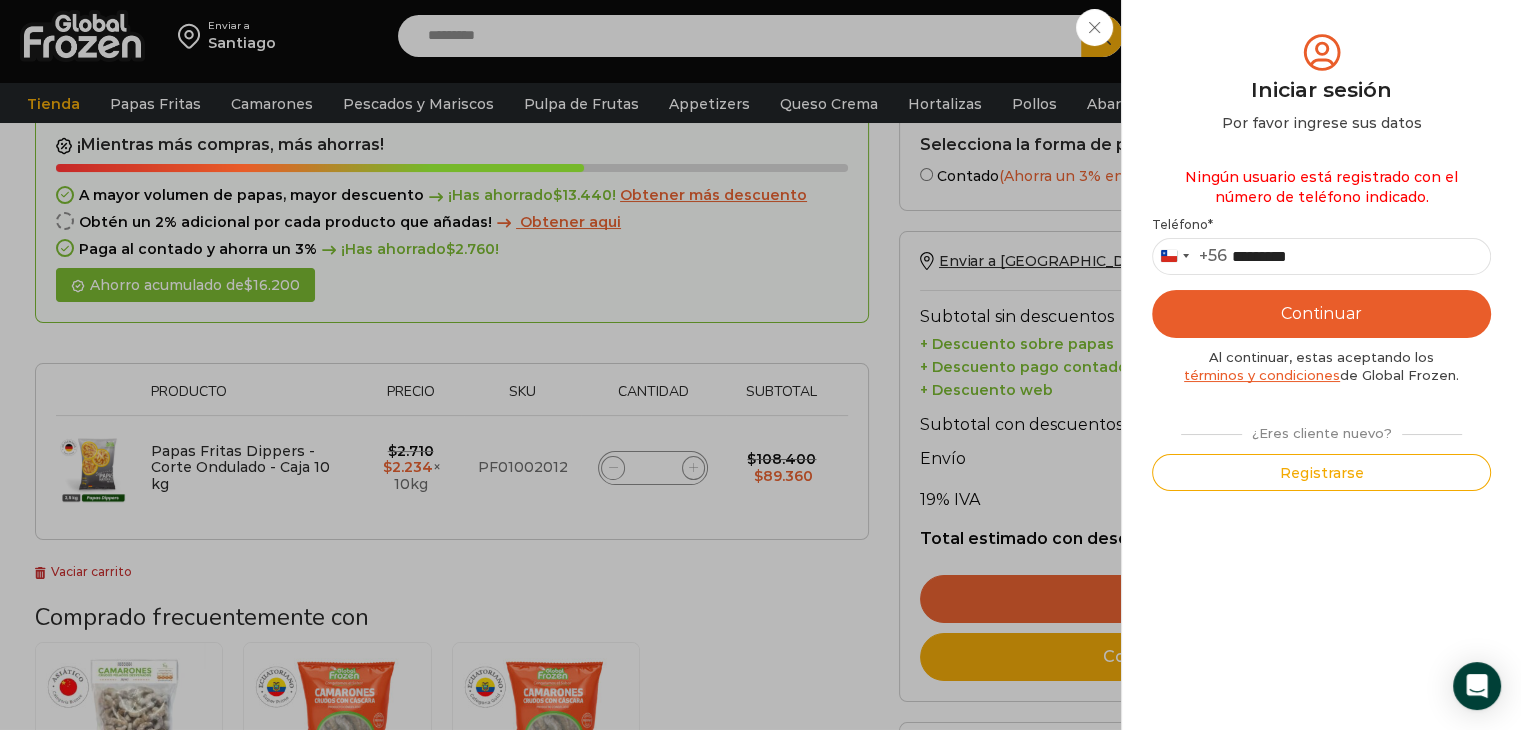 click on "Continuar" at bounding box center [1321, 314] 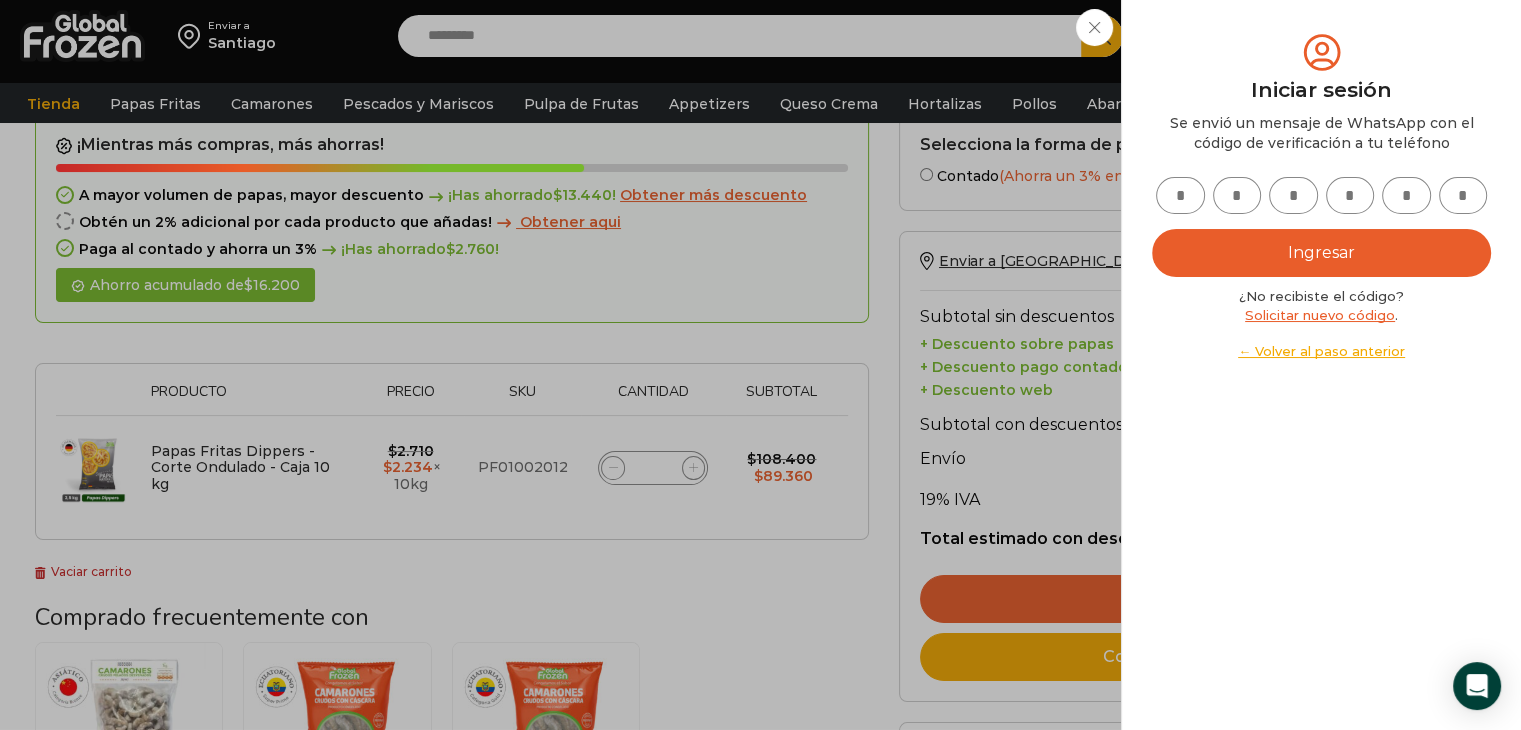 click at bounding box center (1180, 195) 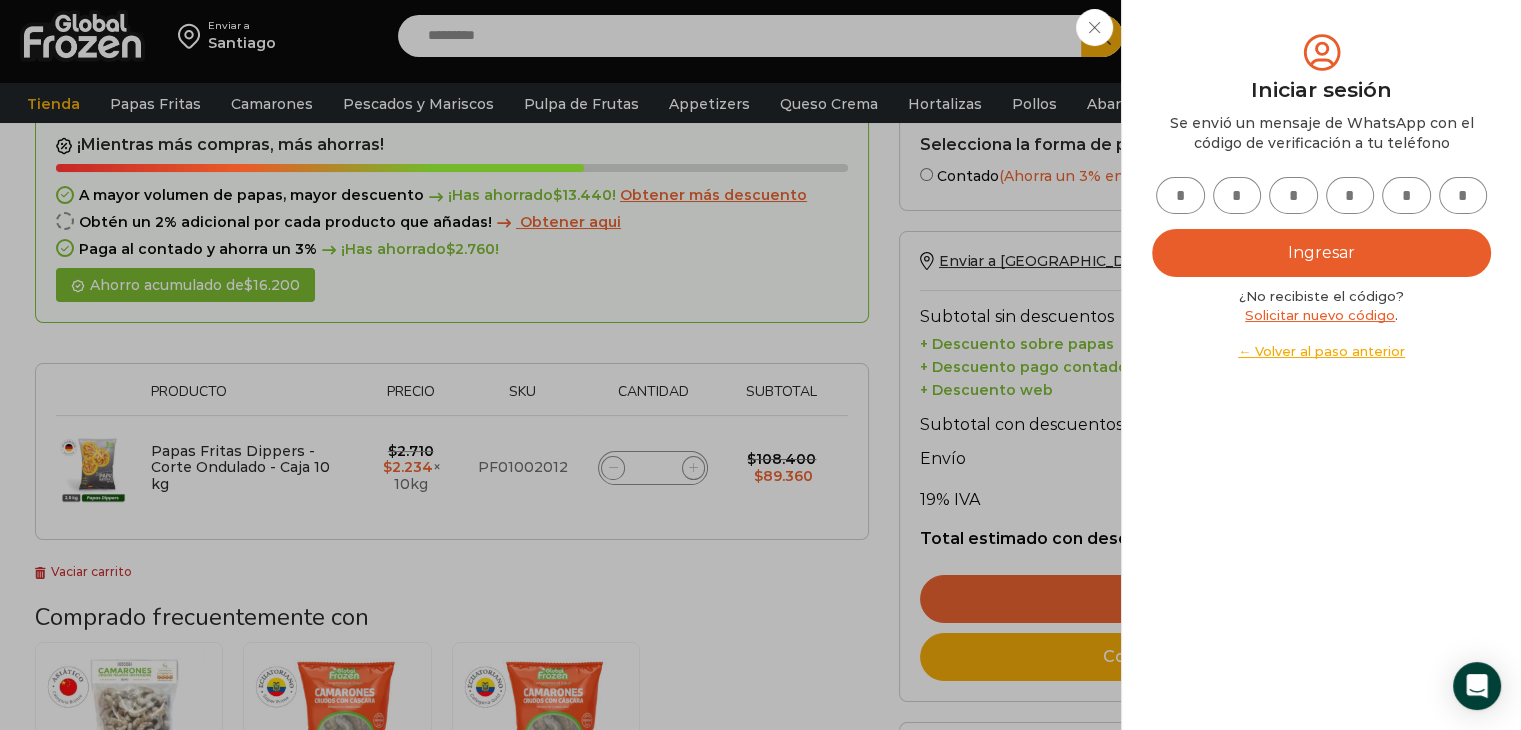 type on "*" 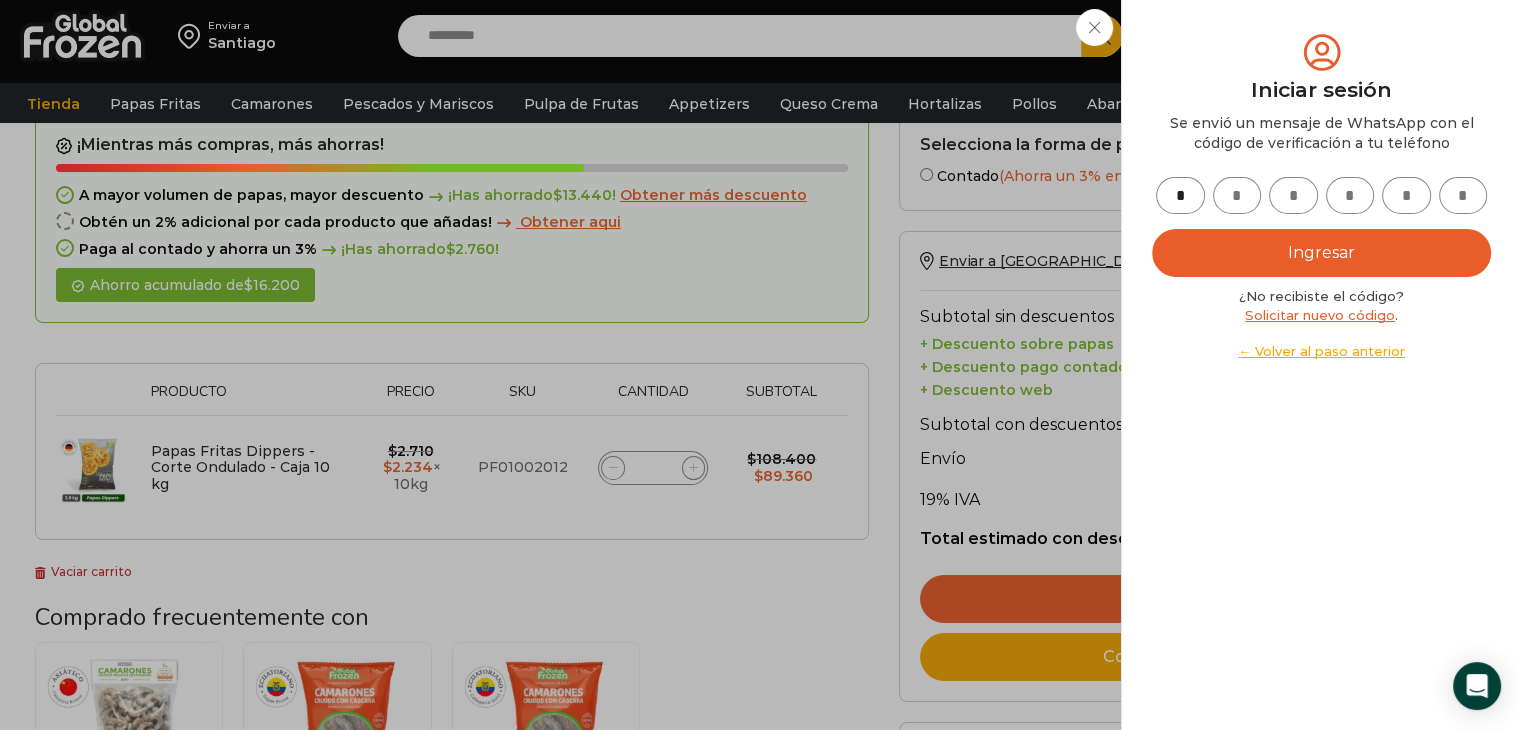 type on "*" 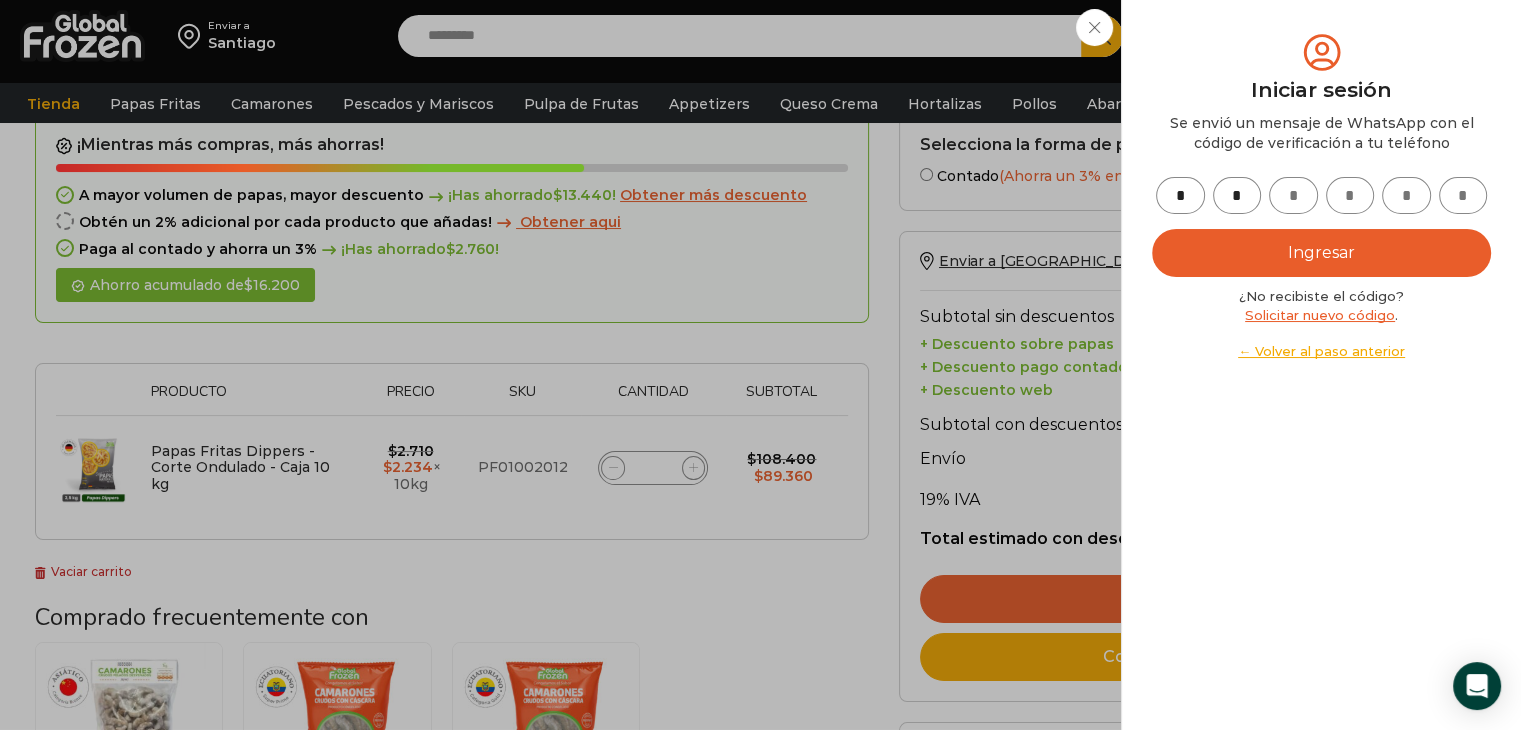 type on "*" 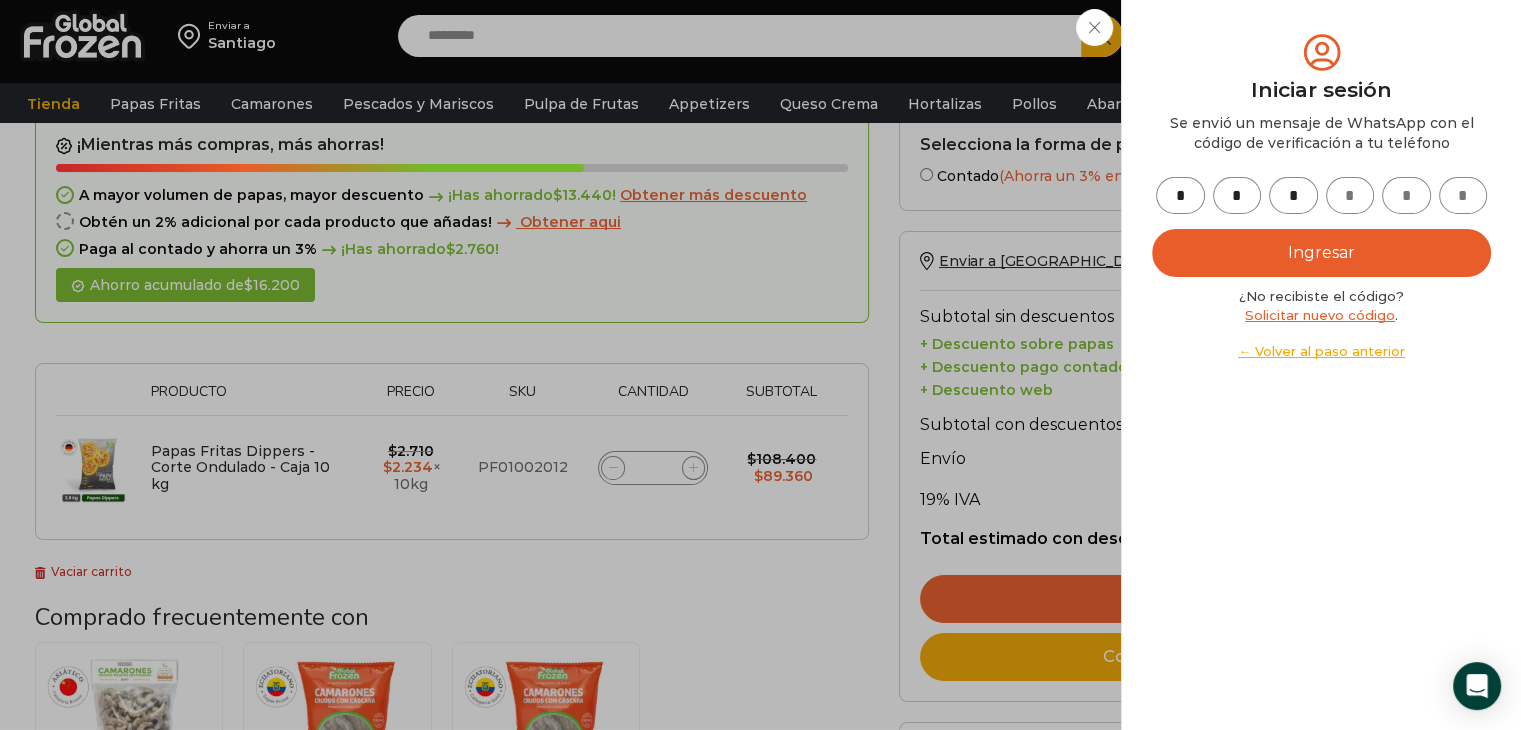 type on "*" 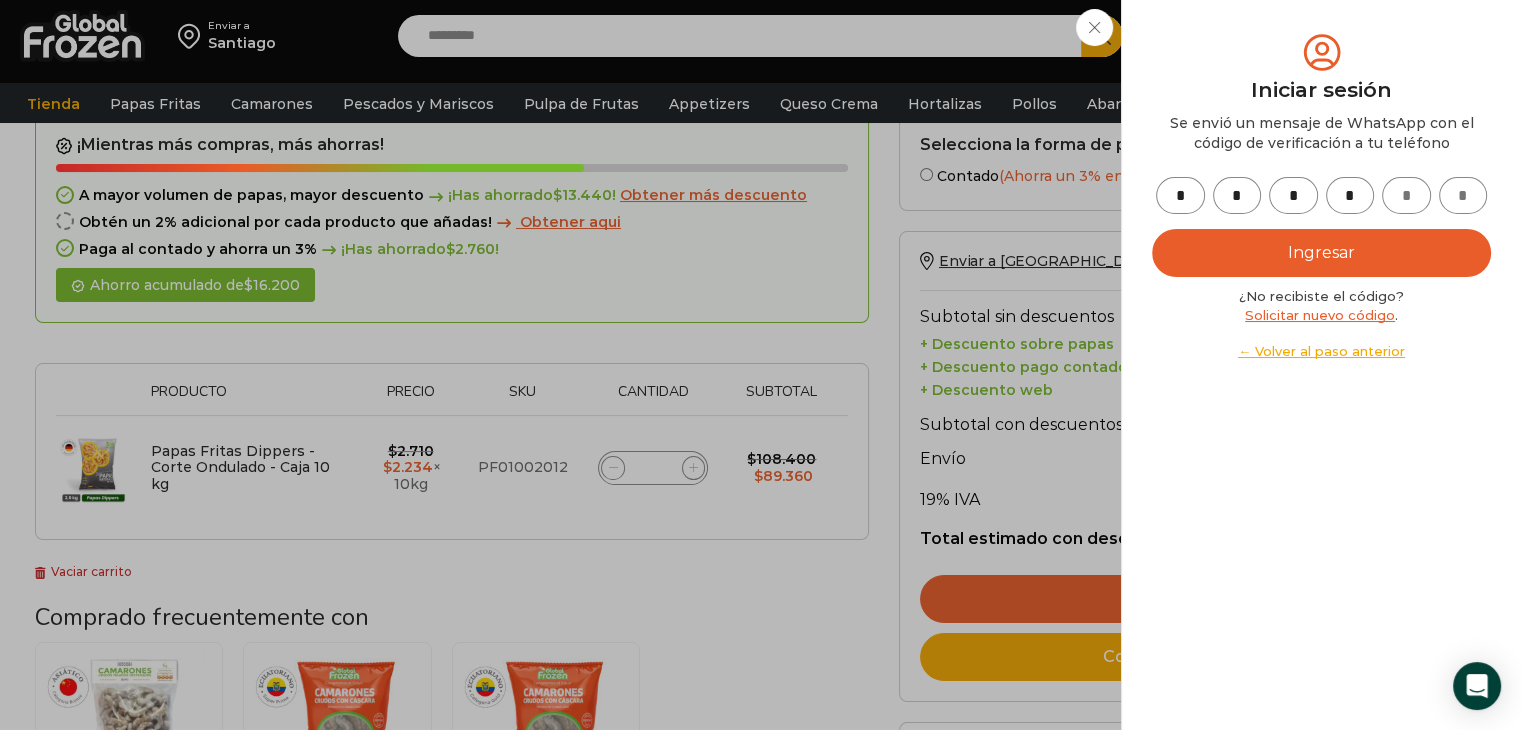 type on "*" 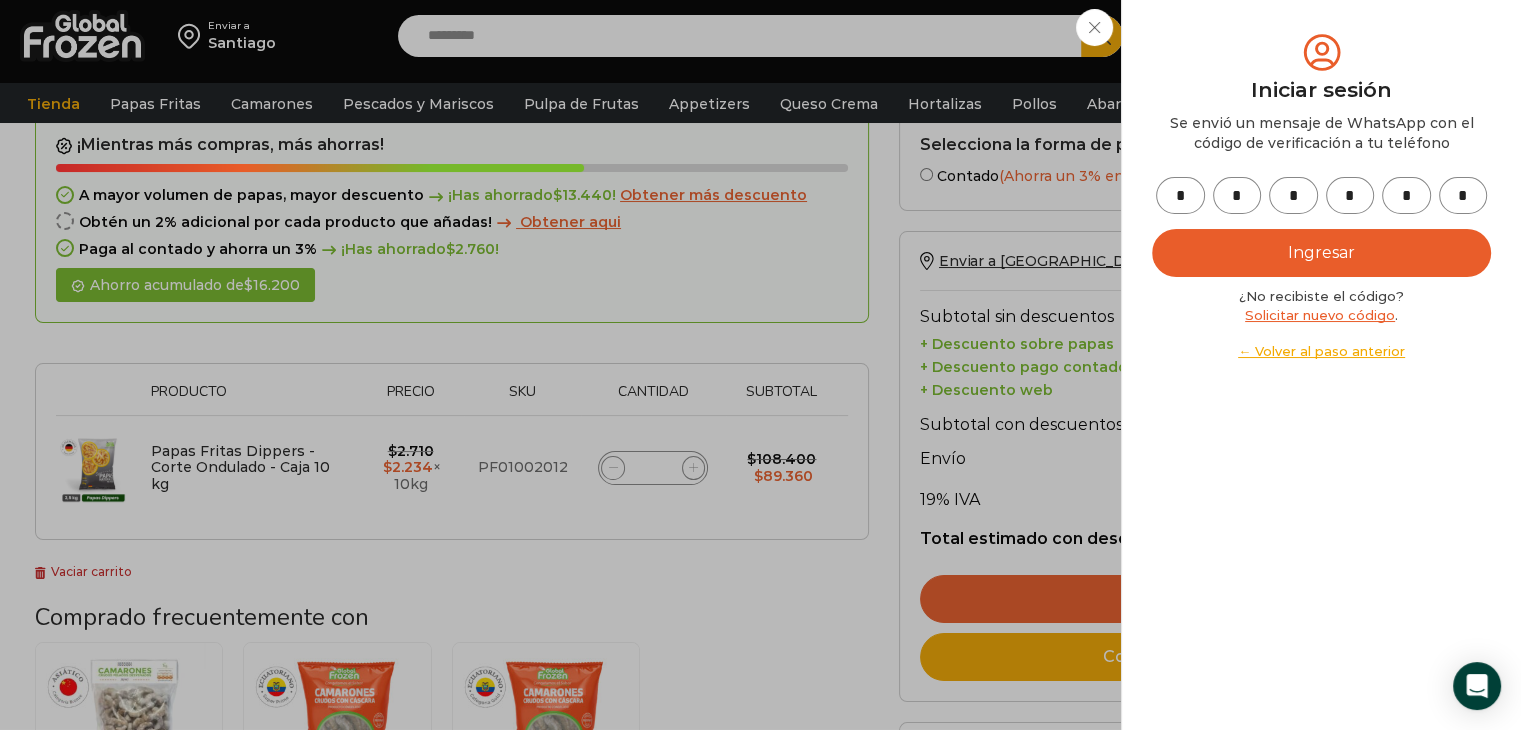 type on "*" 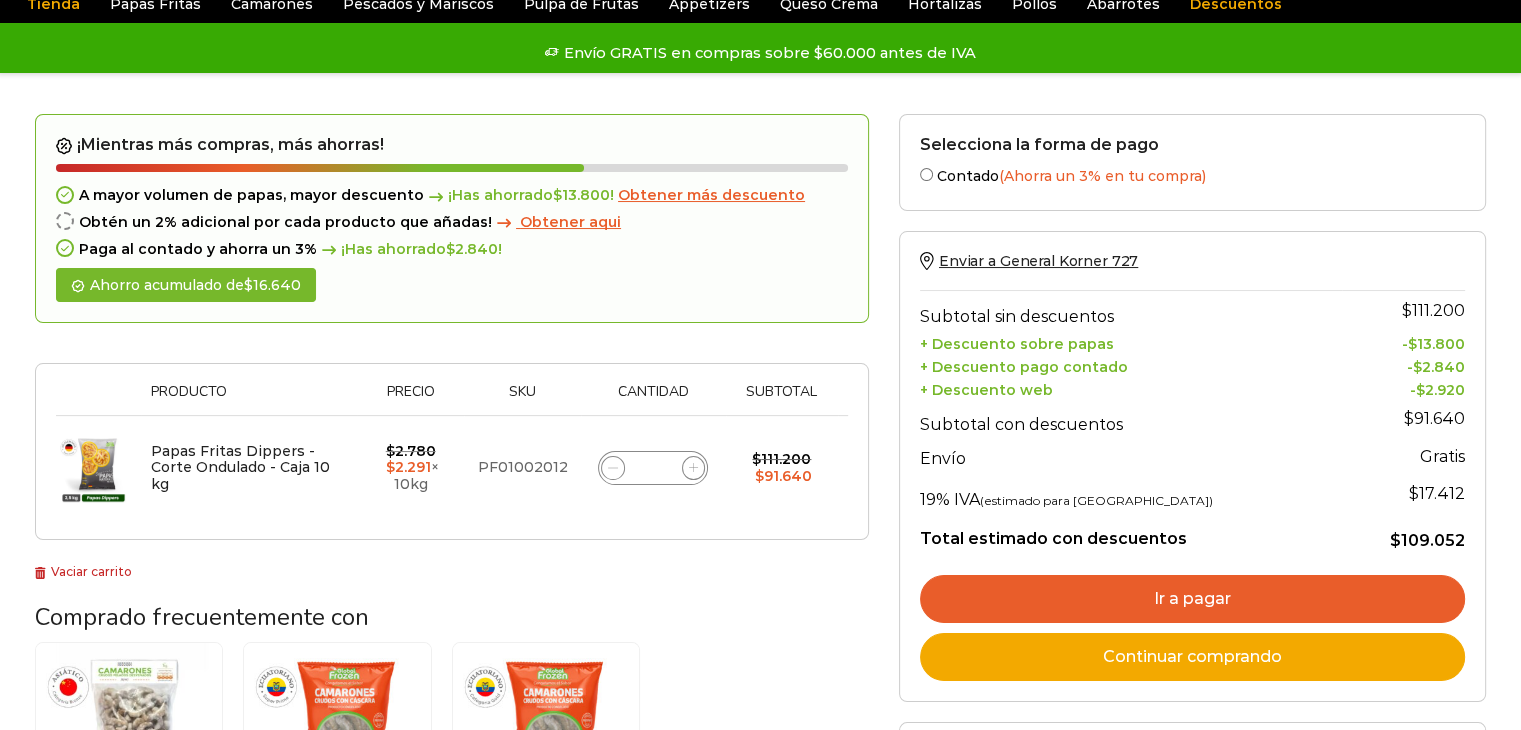 scroll, scrollTop: 90, scrollLeft: 0, axis: vertical 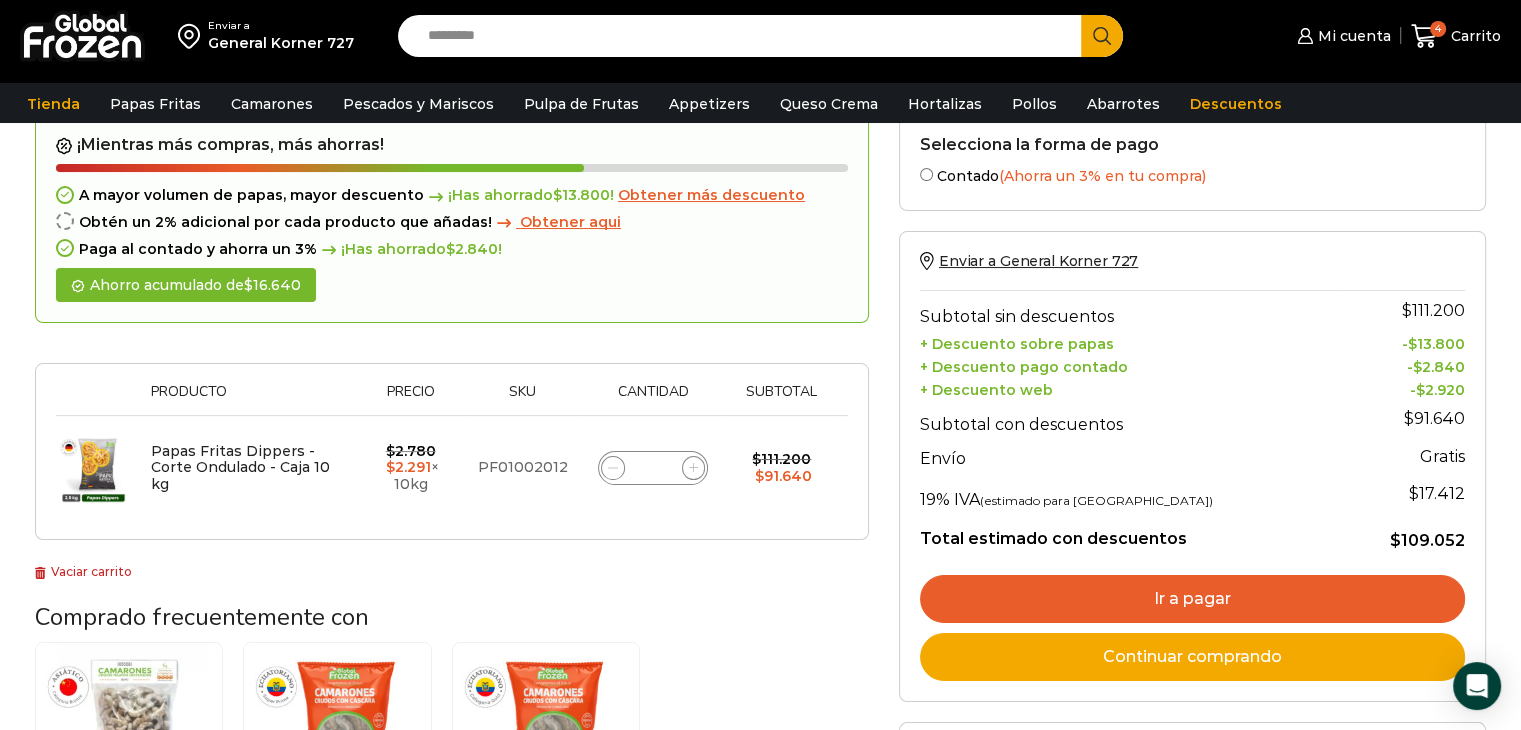 click 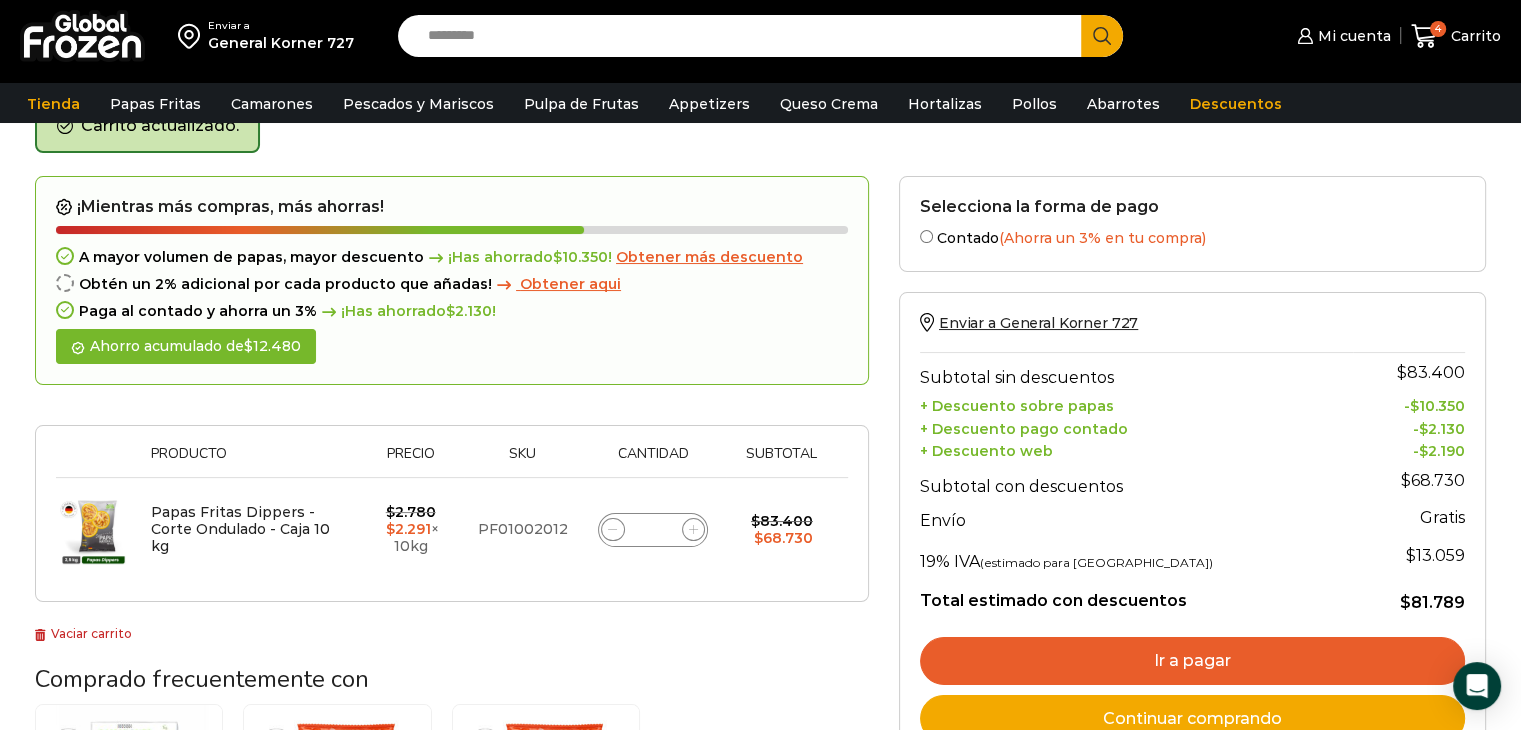 scroll, scrollTop: 212, scrollLeft: 0, axis: vertical 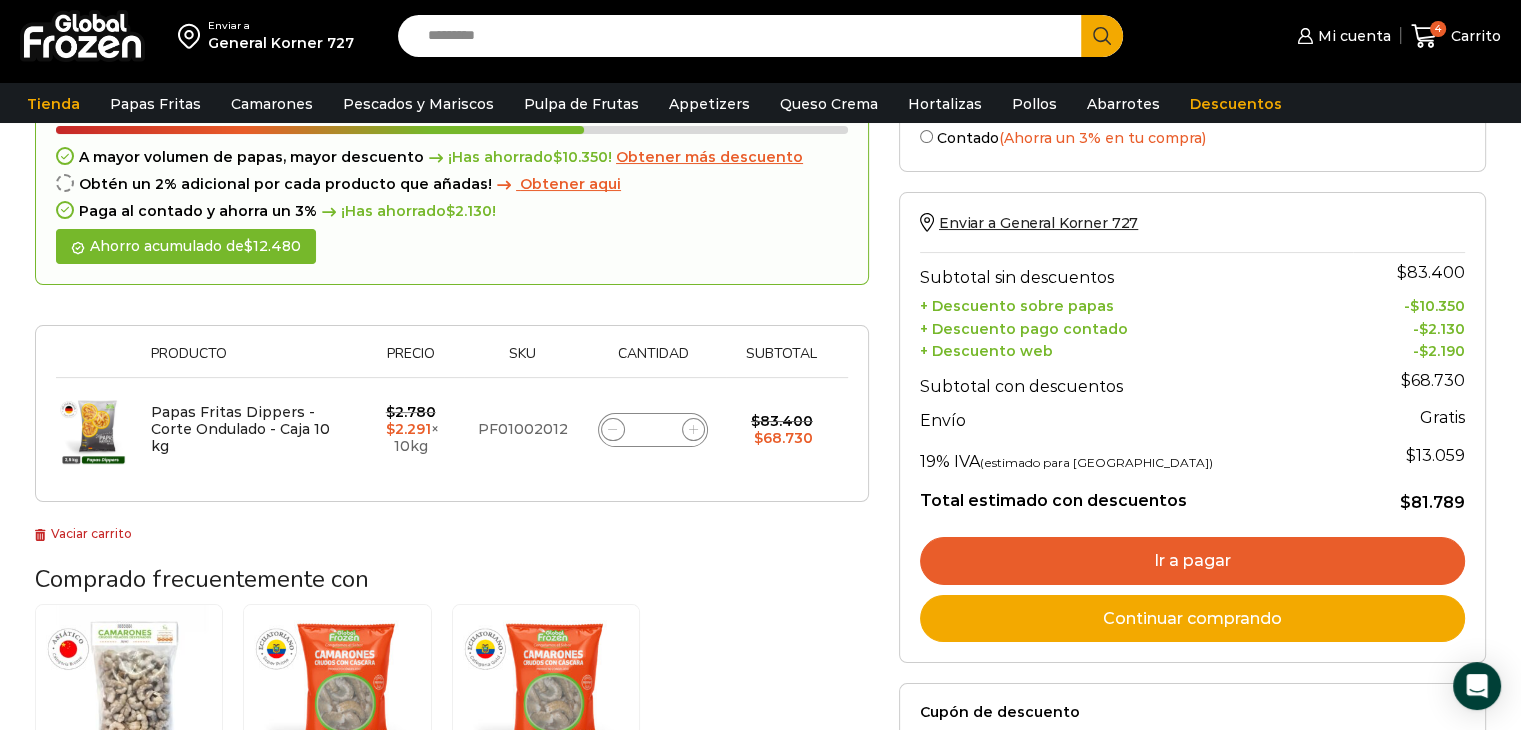 click on "Ir a pagar" at bounding box center [1192, 561] 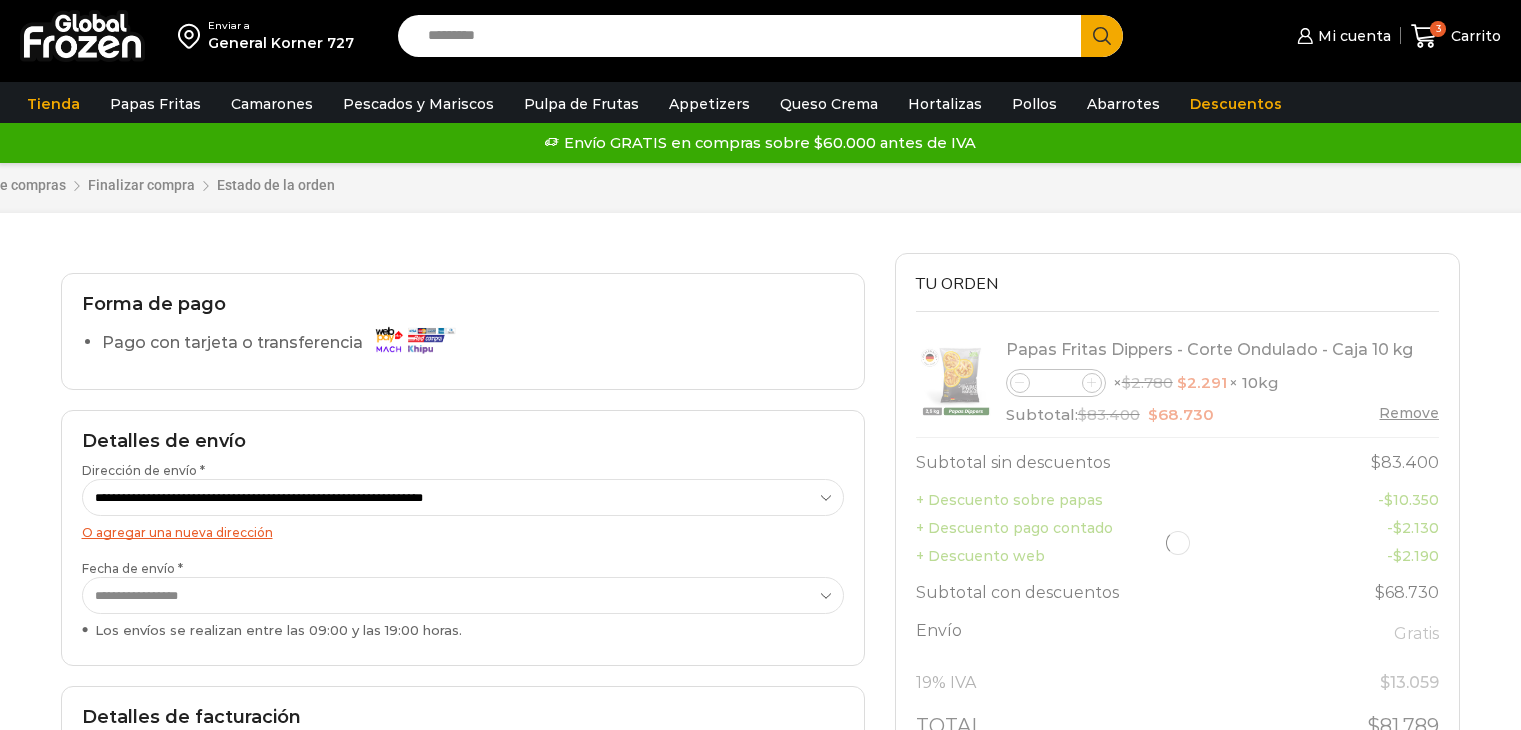 scroll, scrollTop: 0, scrollLeft: 0, axis: both 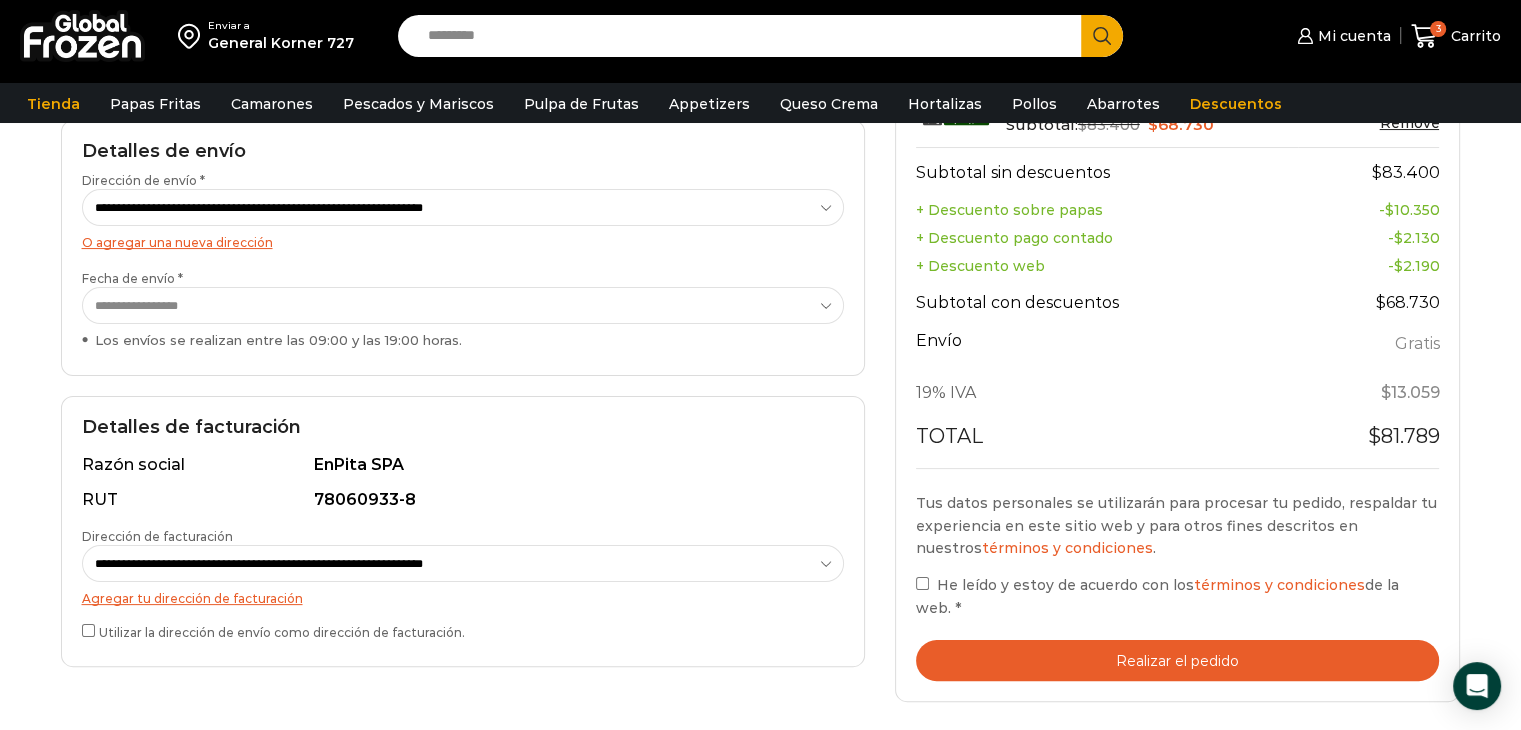 click on "Realizar el pedido" at bounding box center (1178, 660) 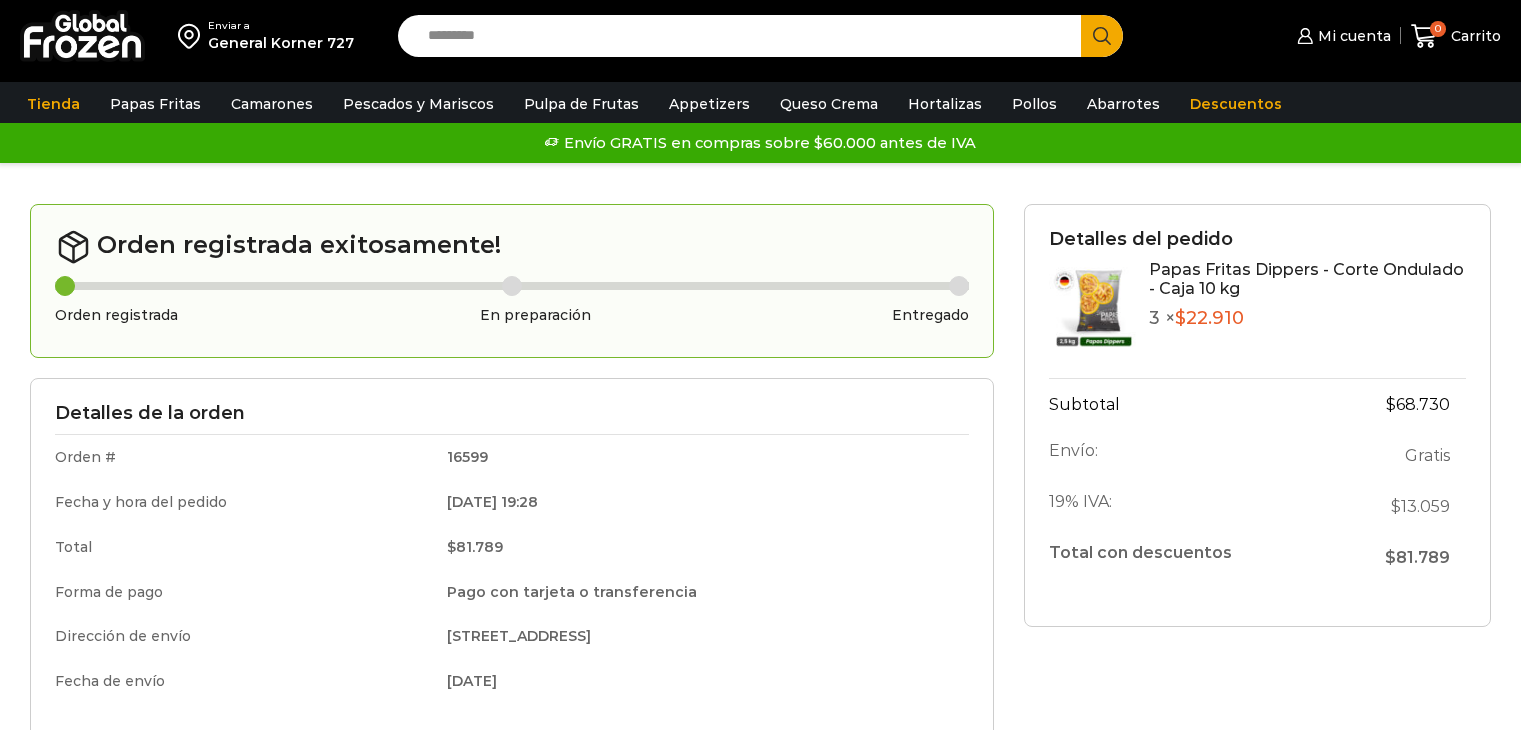 scroll, scrollTop: 0, scrollLeft: 0, axis: both 